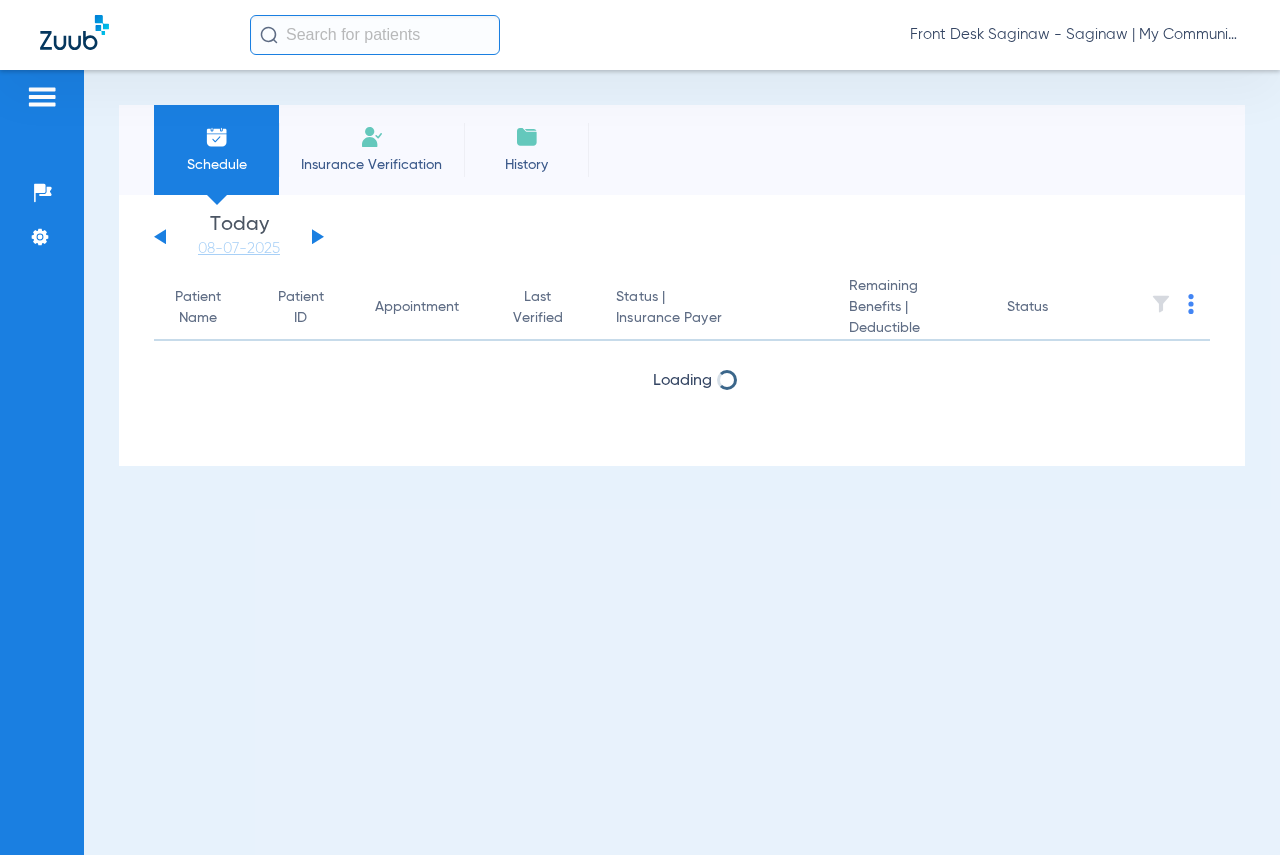 scroll, scrollTop: 0, scrollLeft: 0, axis: both 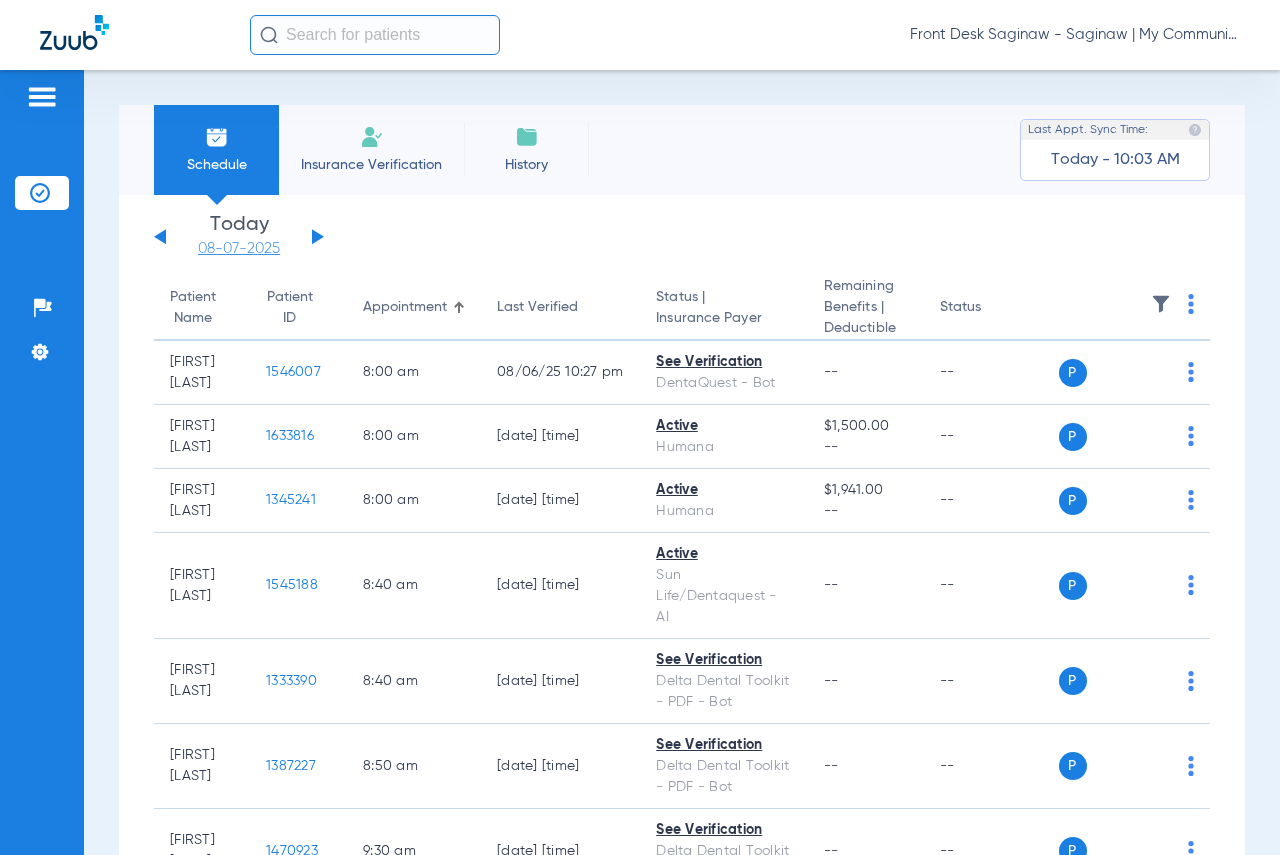 click on "08-07-2025" 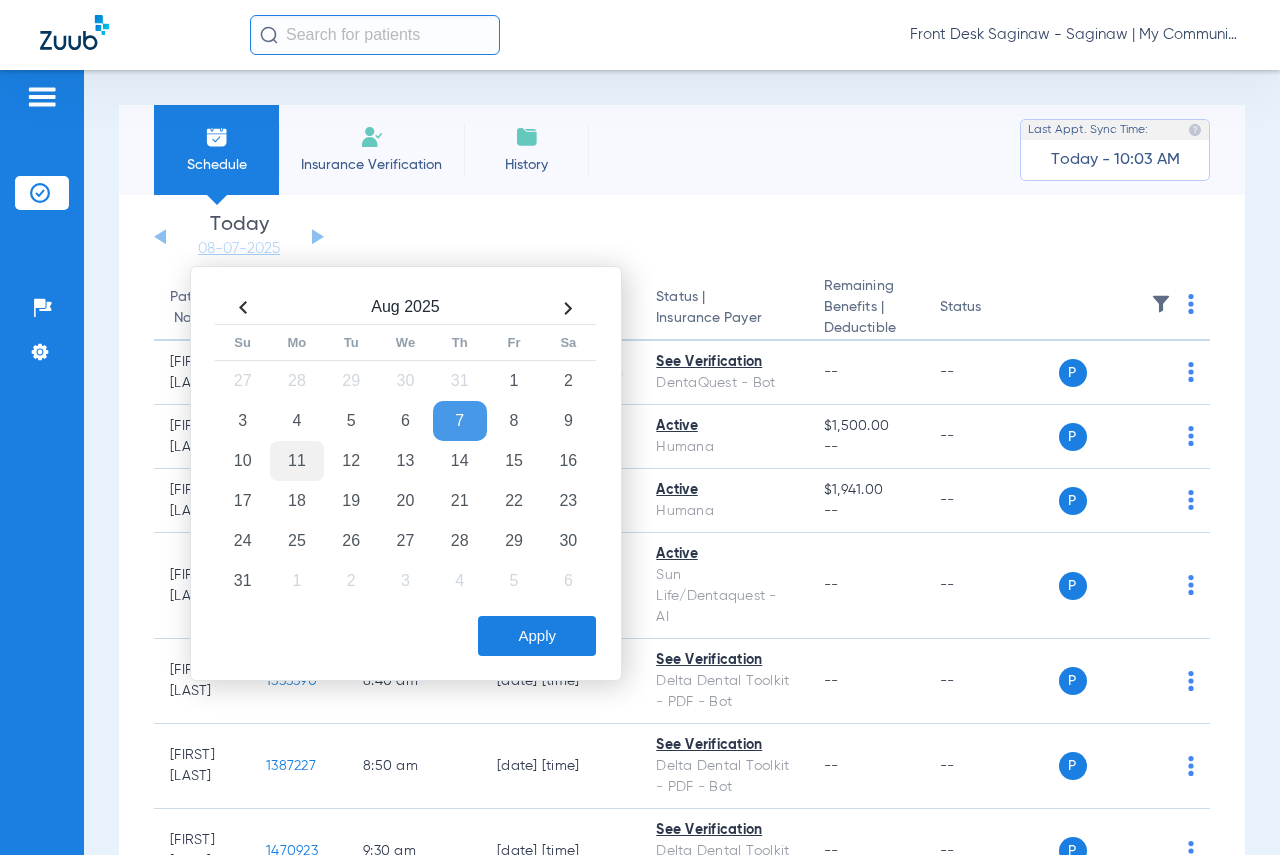 click on "11" 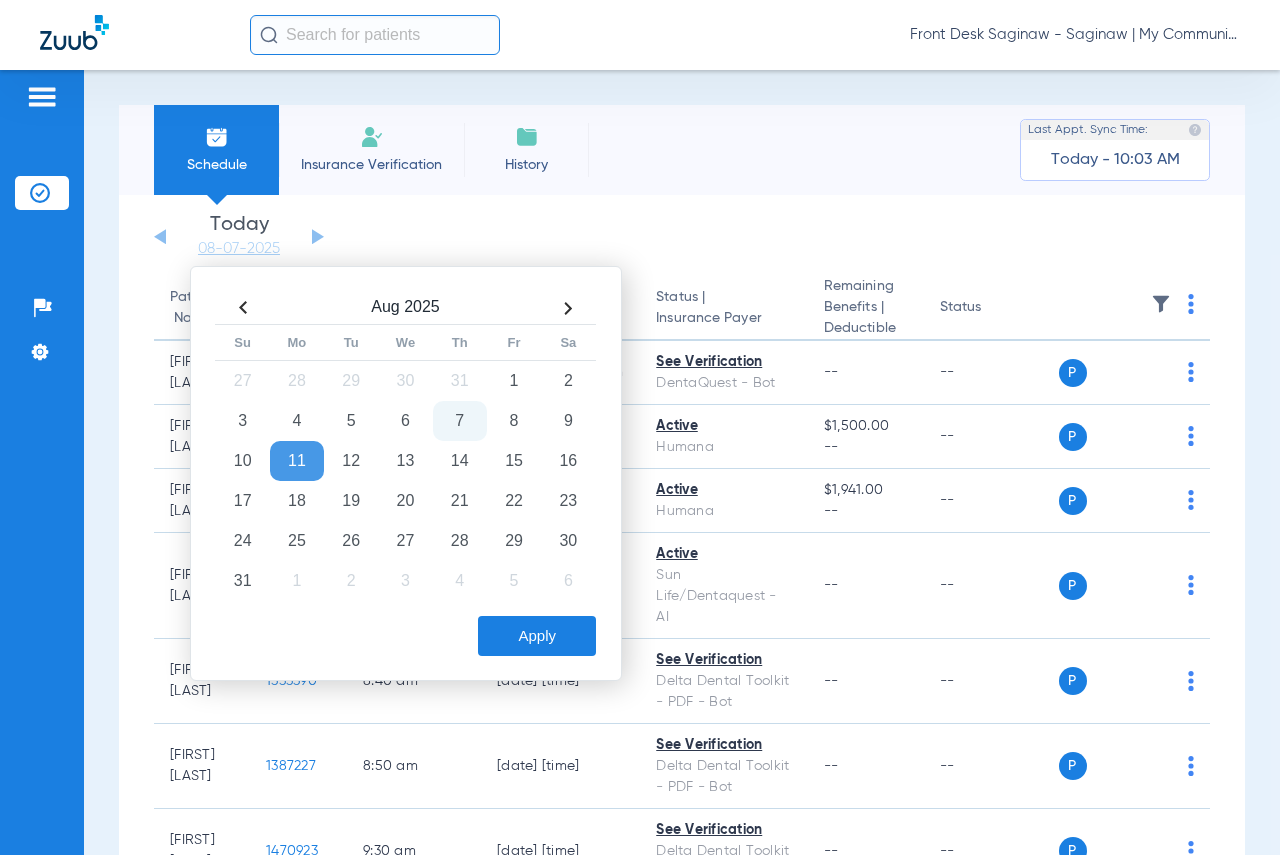 click on "Apply" 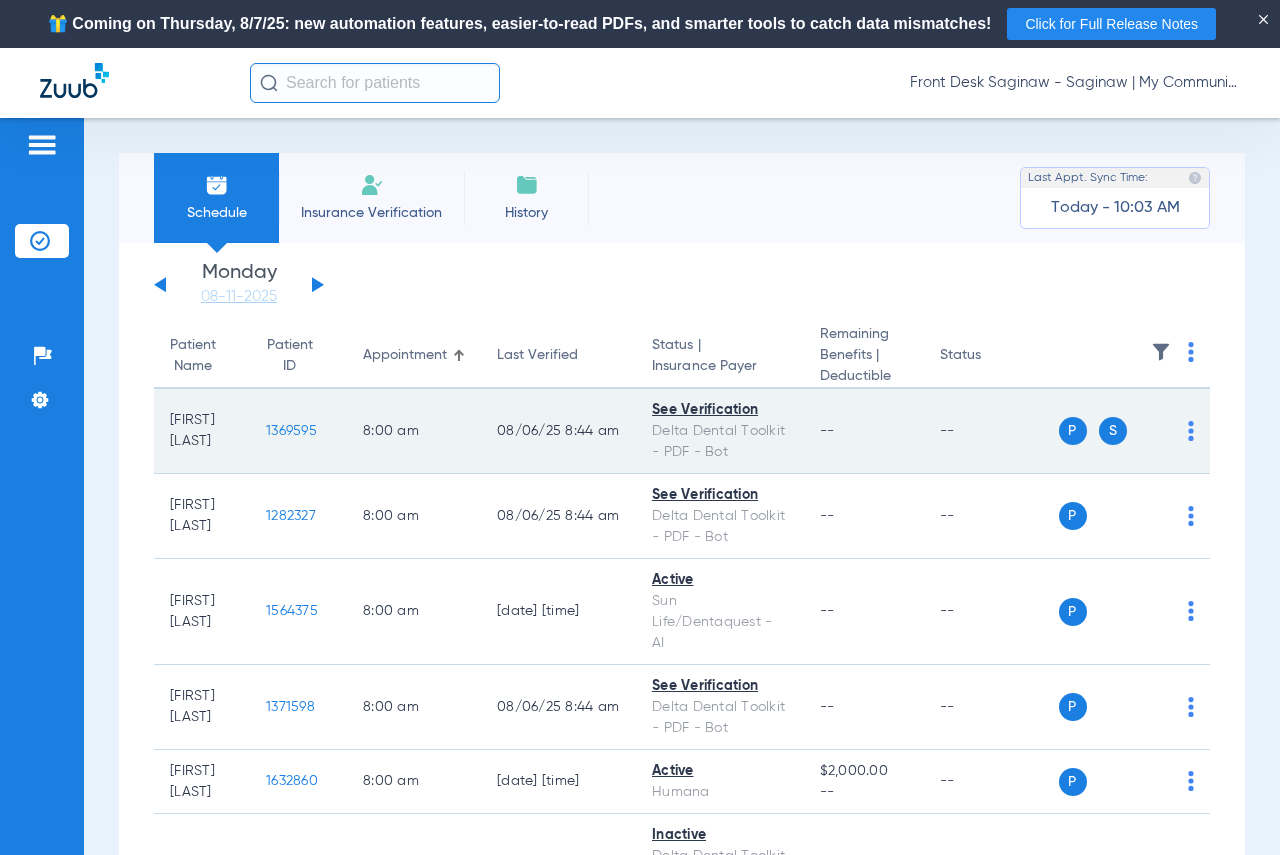 click on "1369595" 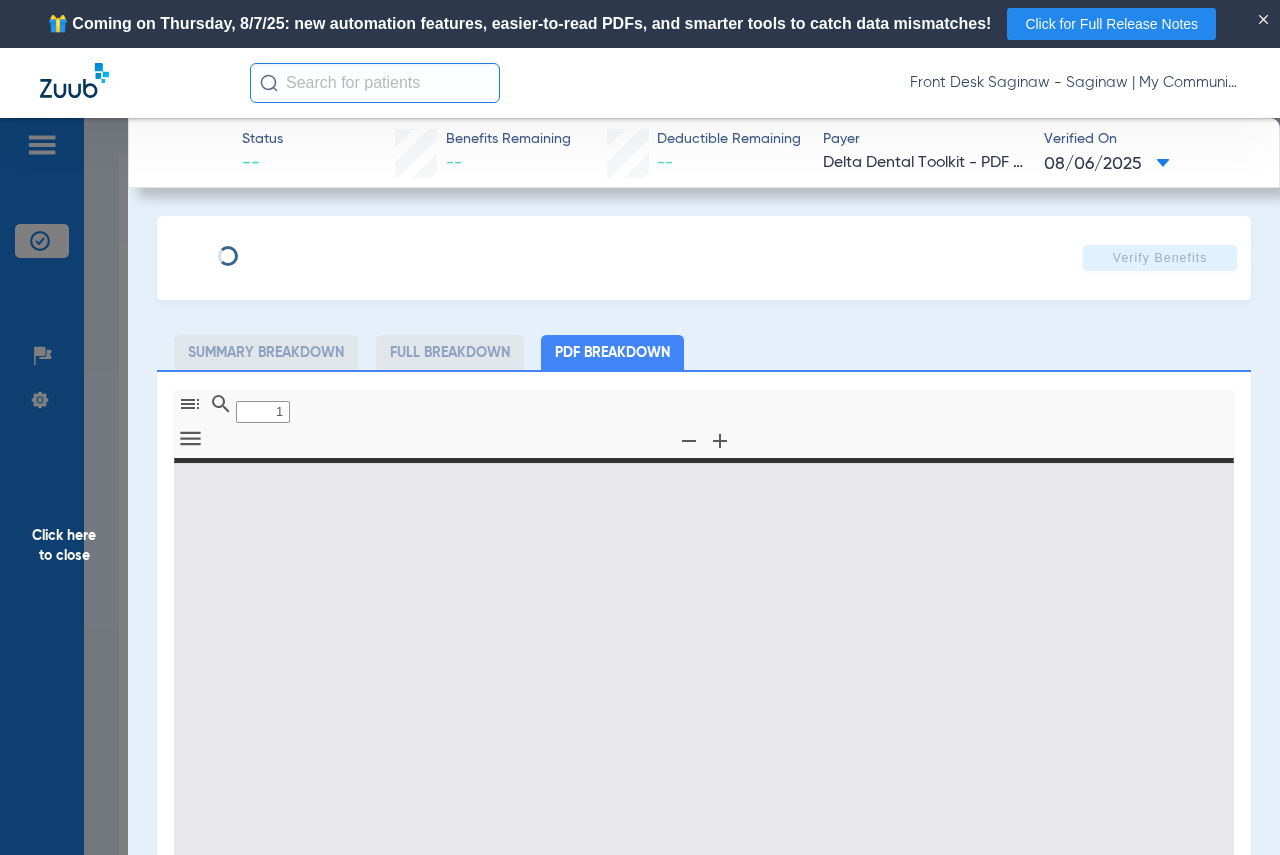 type on "0" 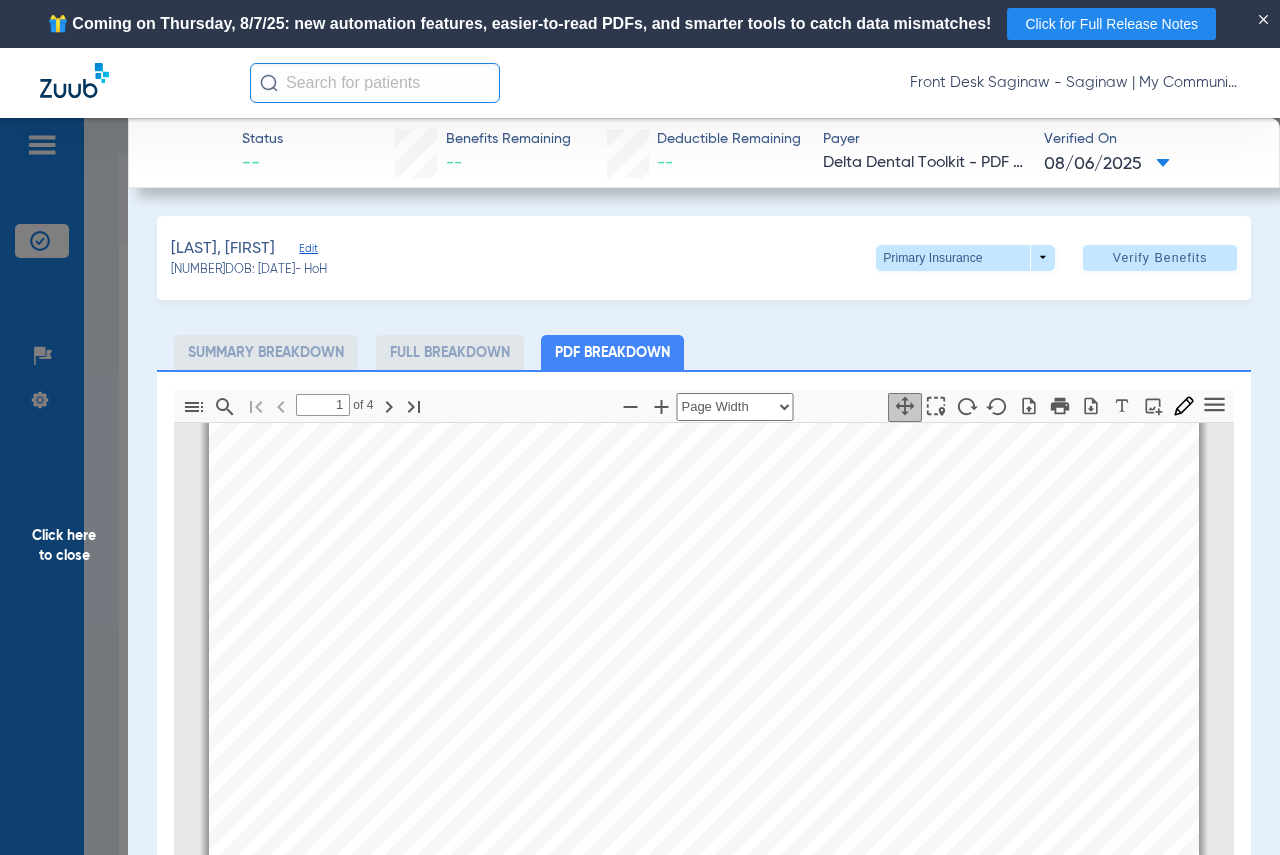 type on "2" 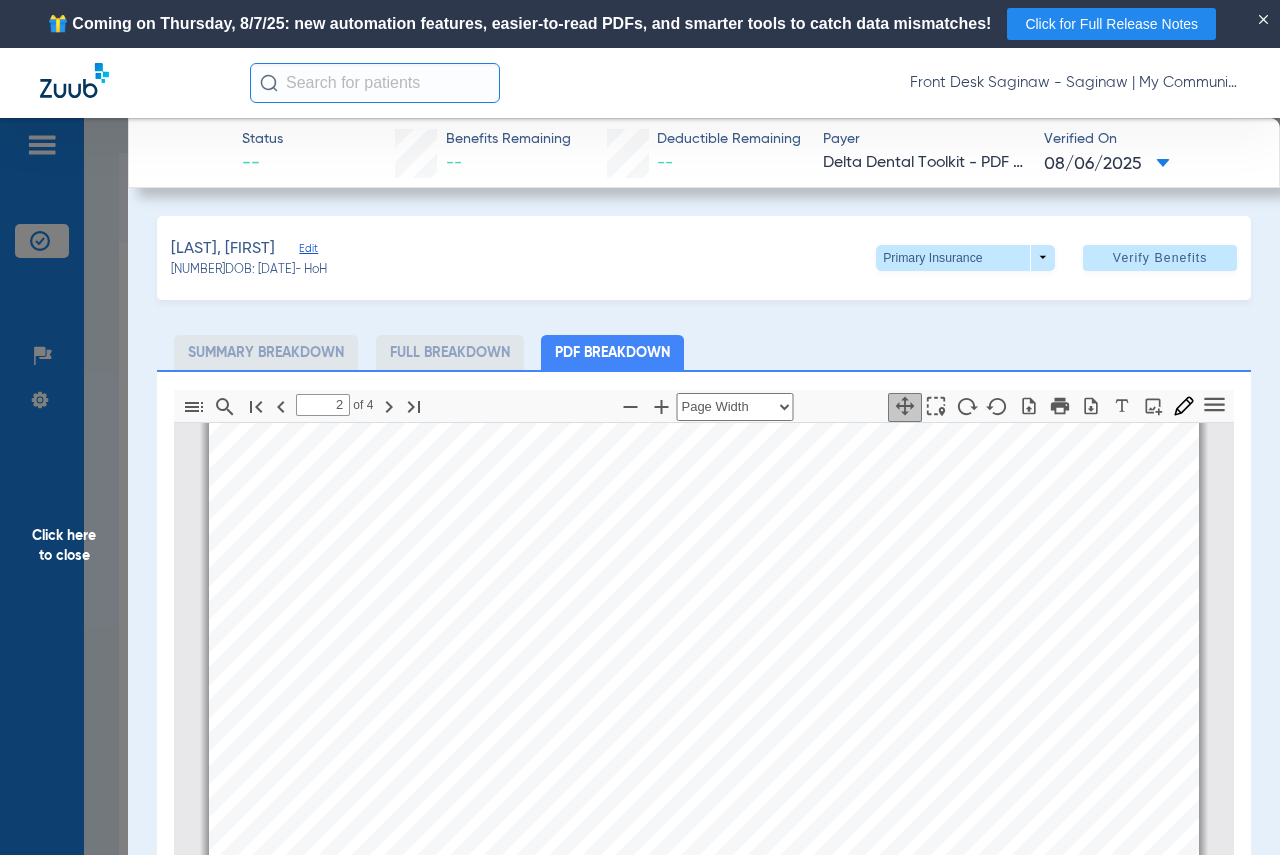 scroll, scrollTop: 1810, scrollLeft: 0, axis: vertical 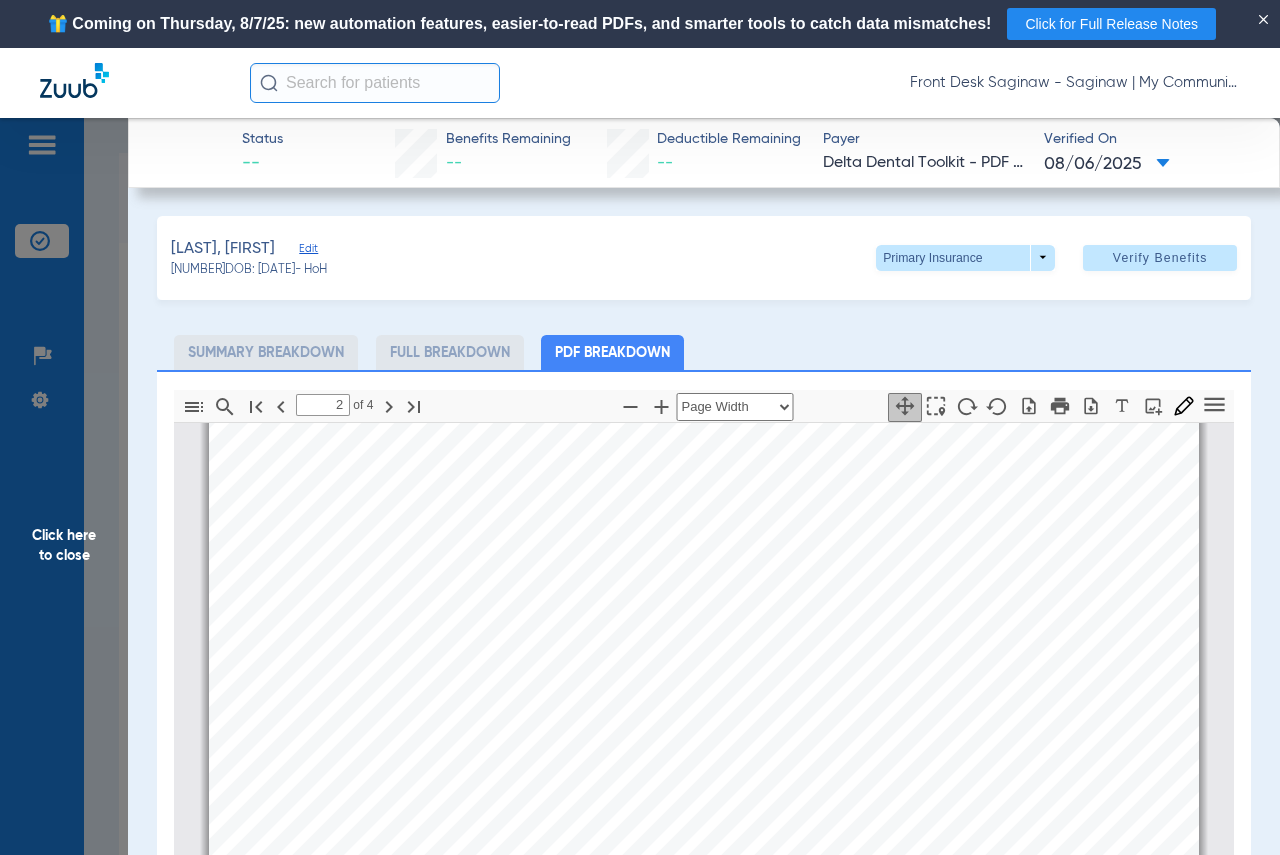 click on "Click here to close" 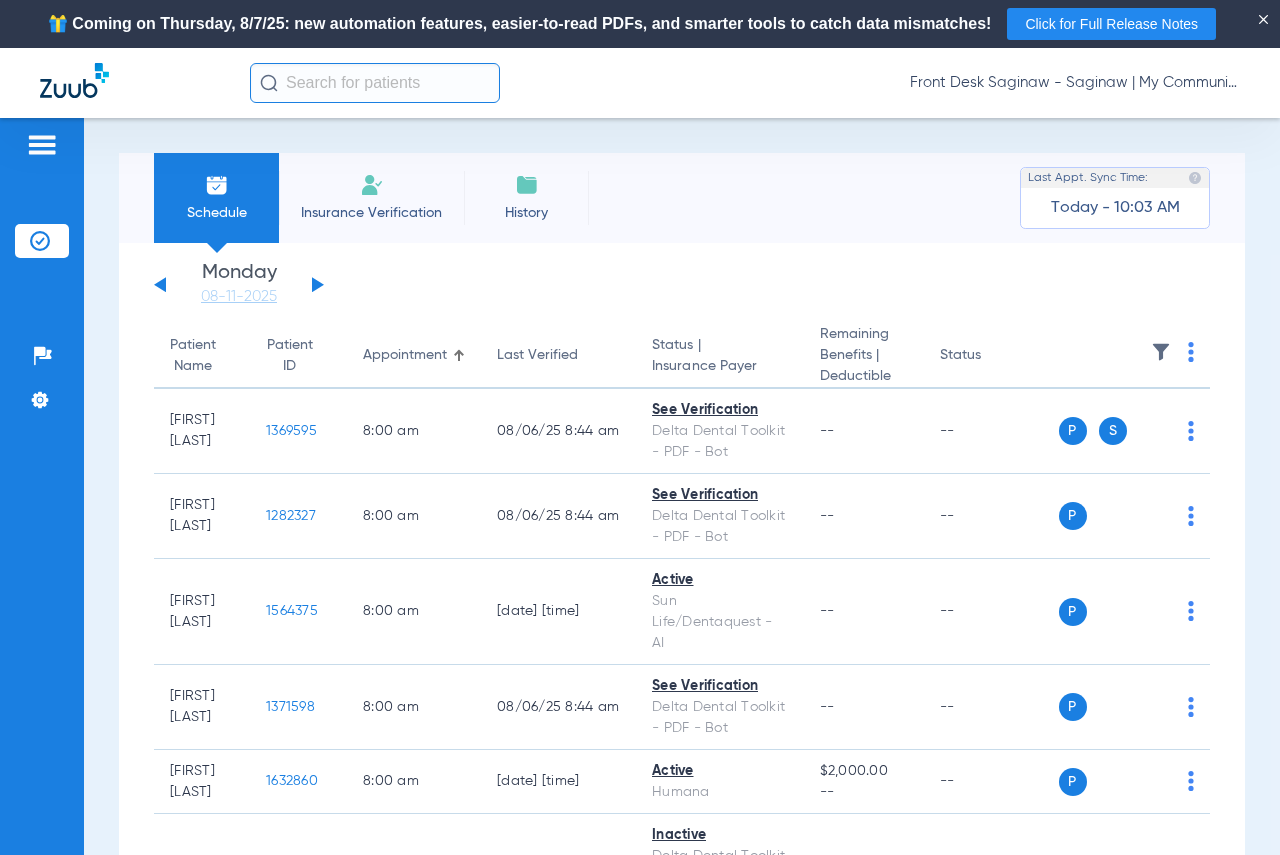 click on "Tuesday   06-03-2025   Wednesday   06-04-2025   Thursday   06-05-2025   Friday   06-06-2025   Saturday   06-07-2025   Sunday   06-08-2025   Monday   06-09-2025   Tuesday   06-10-2025   Wednesday   06-11-2025   Thursday   06-12-2025   Friday   06-13-2025   Saturday   06-14-2025   Sunday   06-15-2025   Monday   06-16-2025   Tuesday   06-17-2025   Wednesday   06-18-2025   Thursday   06-19-2025   Friday   06-20-2025   Saturday   06-21-2025   Sunday   06-22-2025   Monday   06-23-2025   Tuesday   06-24-2025   Wednesday   06-25-2025   Thursday   06-26-2025   Friday   06-27-2025   Saturday   06-28-2025   Sunday   06-29-2025   Monday   06-30-2025   Tuesday   07-01-2025   Wednesday   07-02-2025   Thursday   07-03-2025   Friday   07-04-2025   Saturday   07-05-2025   Sunday   07-06-2025   Monday   07-07-2025   Tuesday   07-08-2025   Wednesday   07-09-2025   Thursday   07-10-2025   Friday   07-11-2025   Saturday   07-12-2025   Sunday   07-13-2025   Monday   07-14-2025   Tuesday   07-15-2025   Wednesday   07-16-2025" 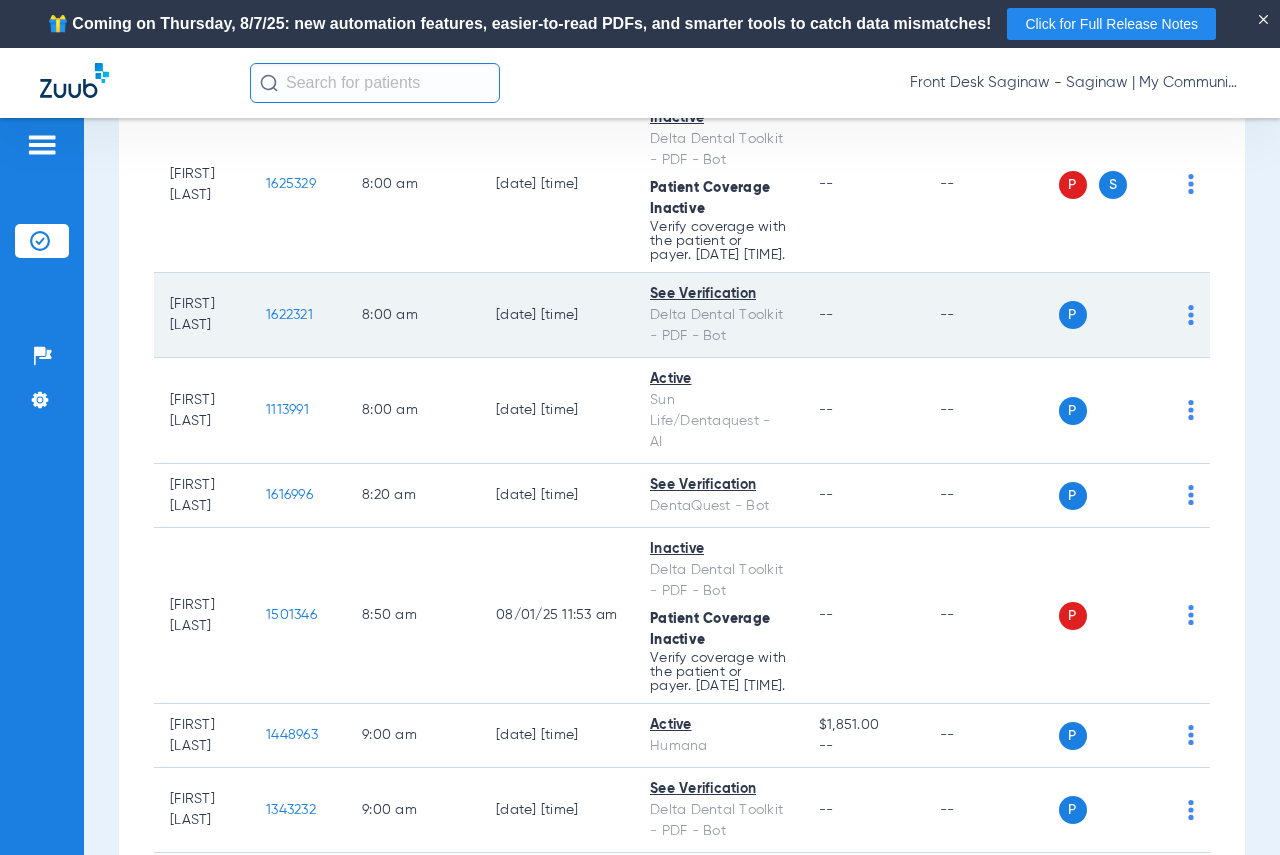 scroll, scrollTop: 400, scrollLeft: 0, axis: vertical 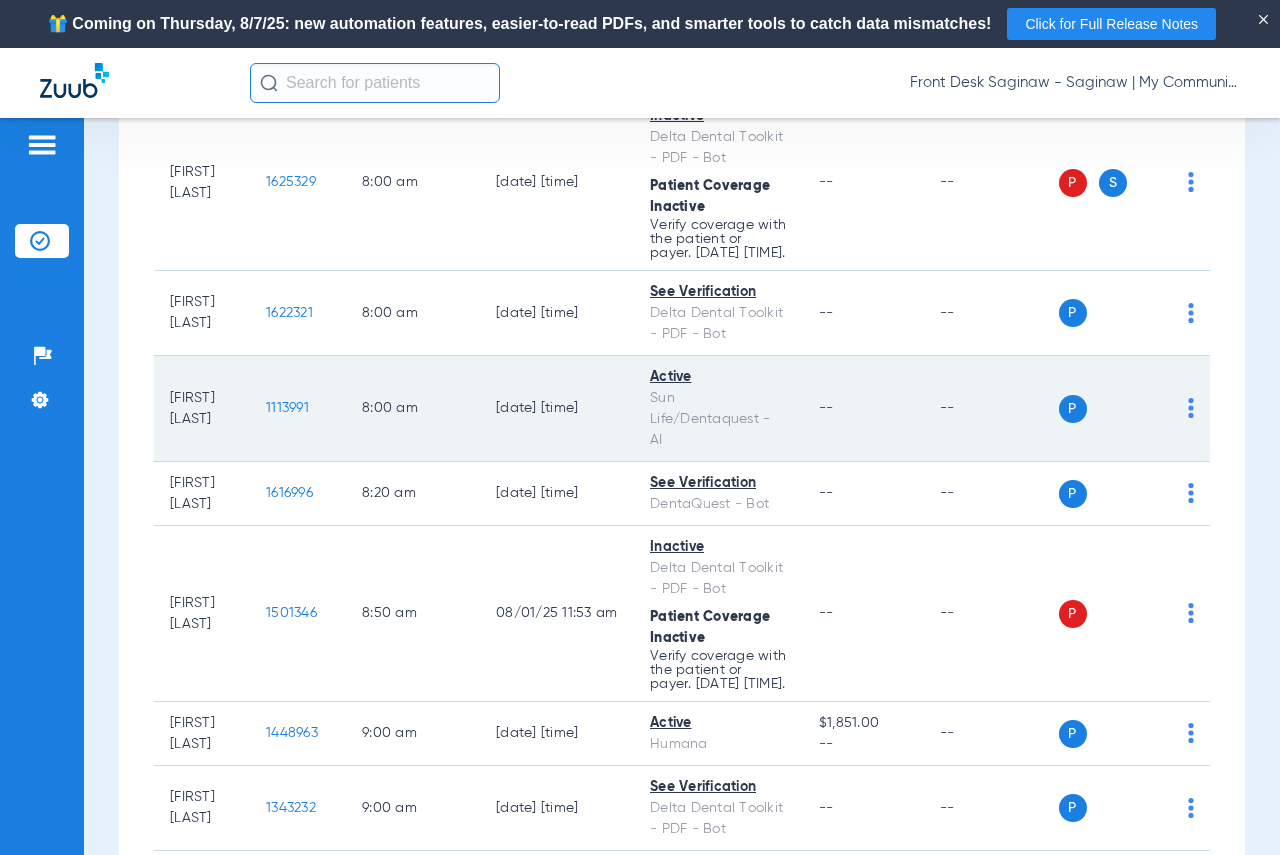 click on "1113991" 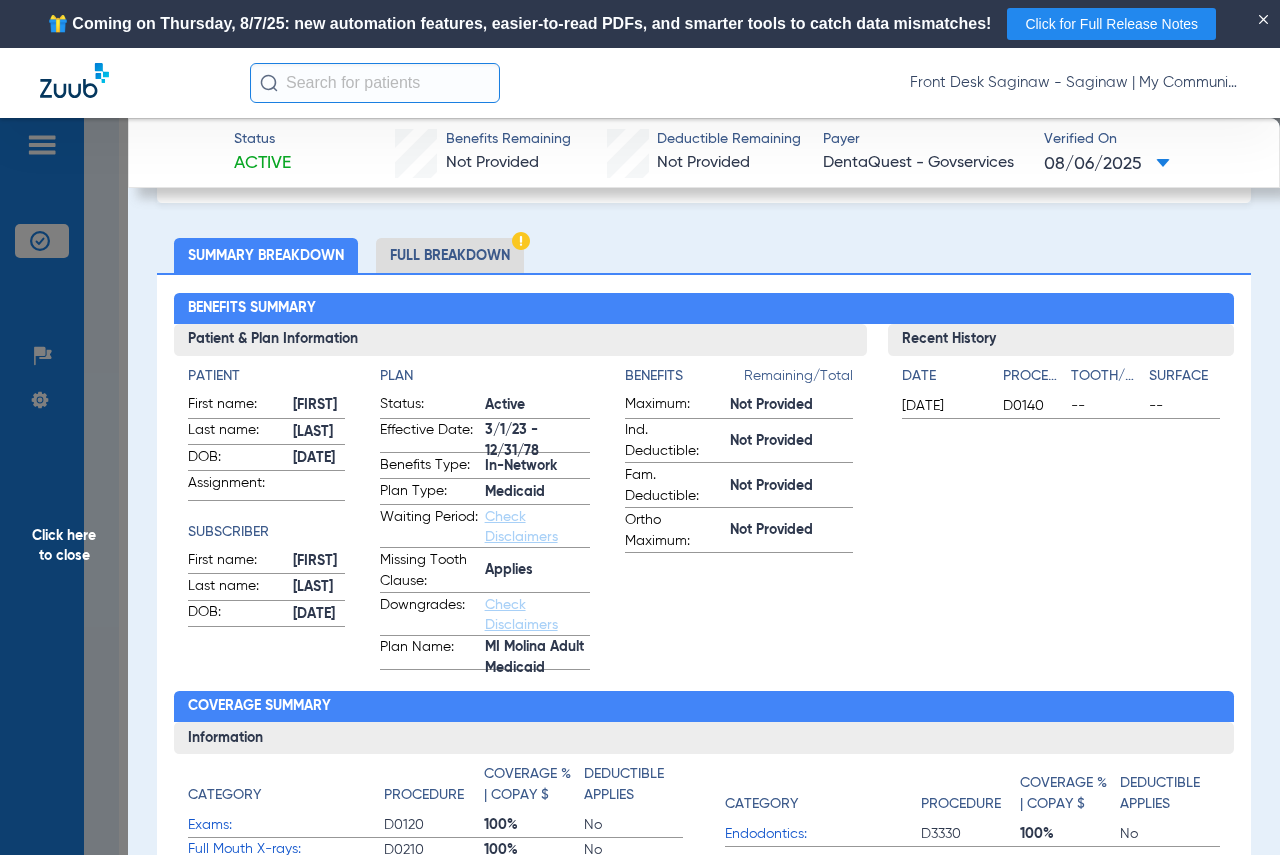 scroll, scrollTop: 0, scrollLeft: 0, axis: both 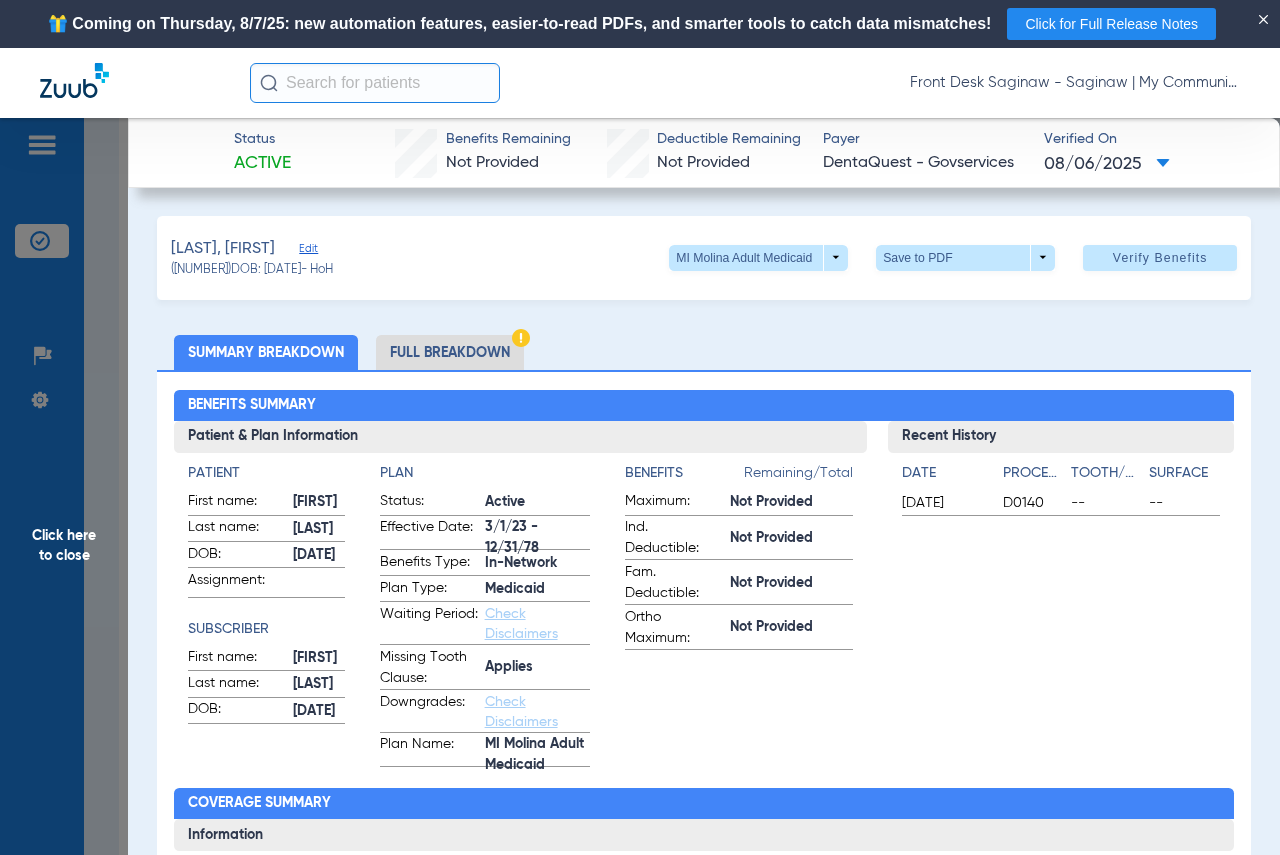 click on "Full Breakdown" 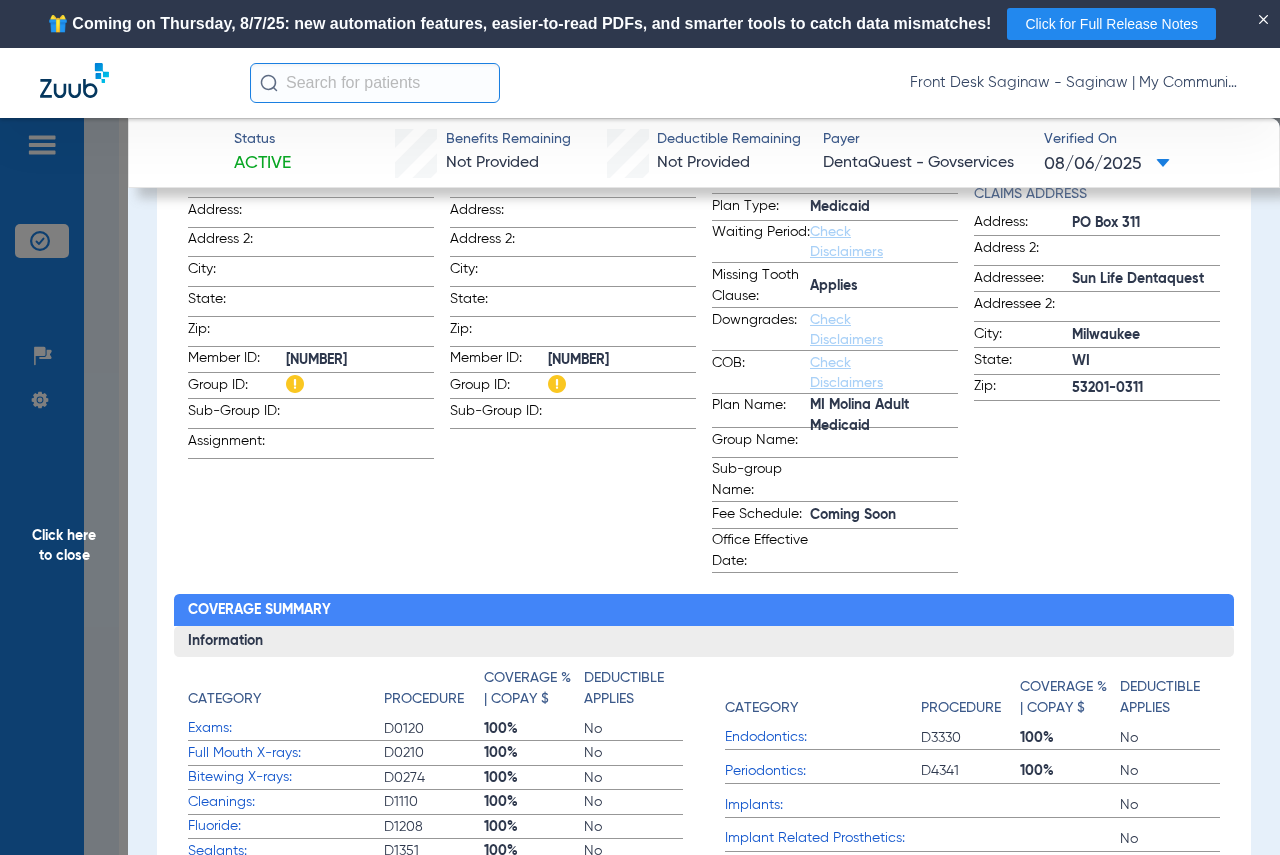 scroll, scrollTop: 0, scrollLeft: 0, axis: both 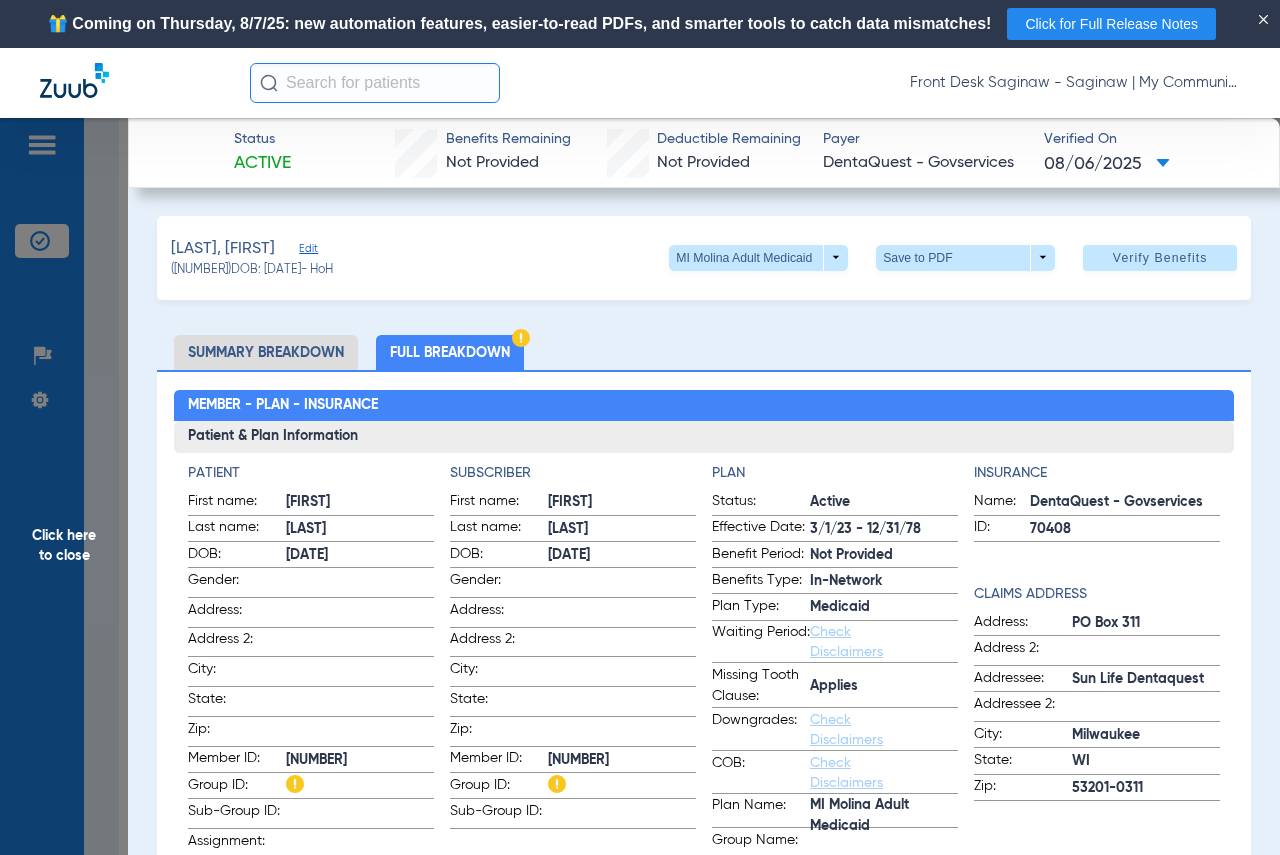 click on "Summary Breakdown" 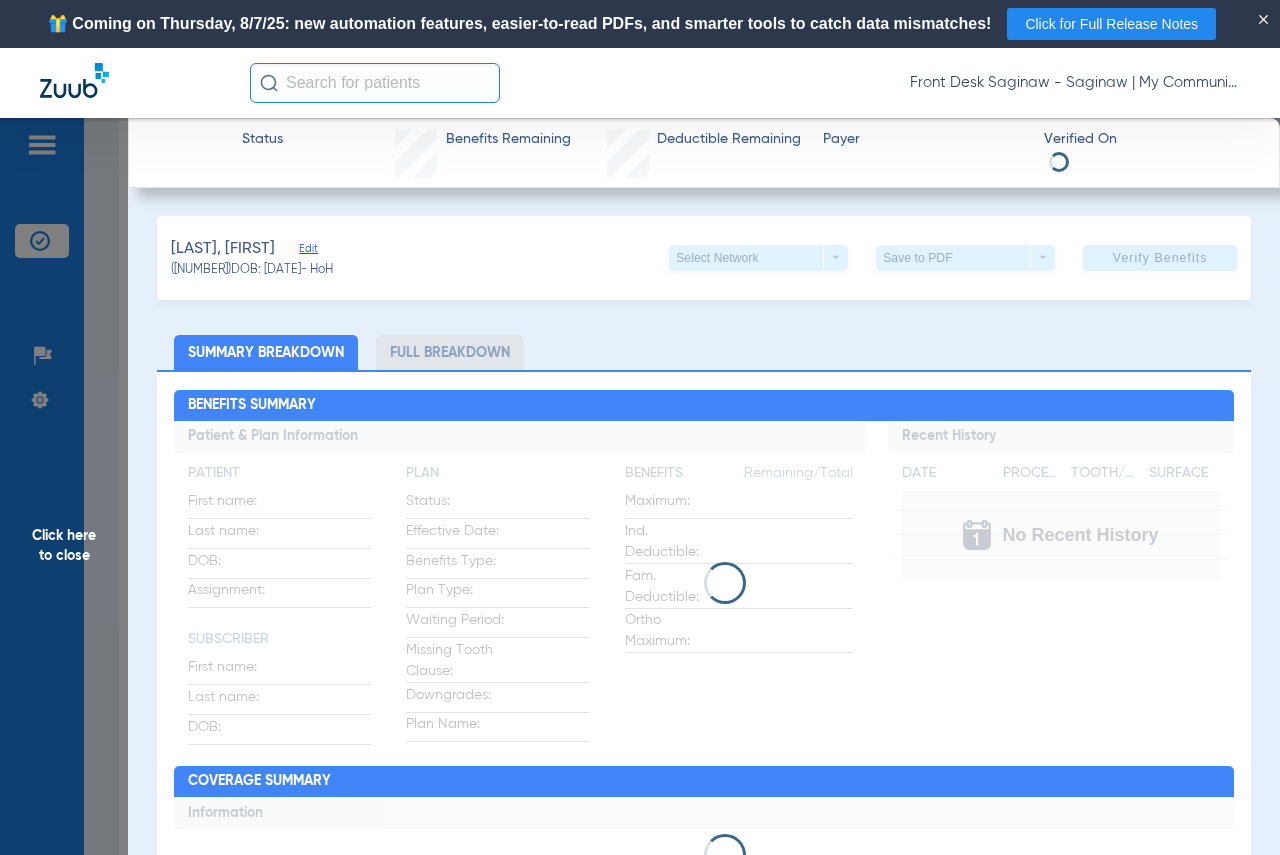 drag, startPoint x: 11, startPoint y: 393, endPoint x: 519, endPoint y: 345, distance: 510.26266 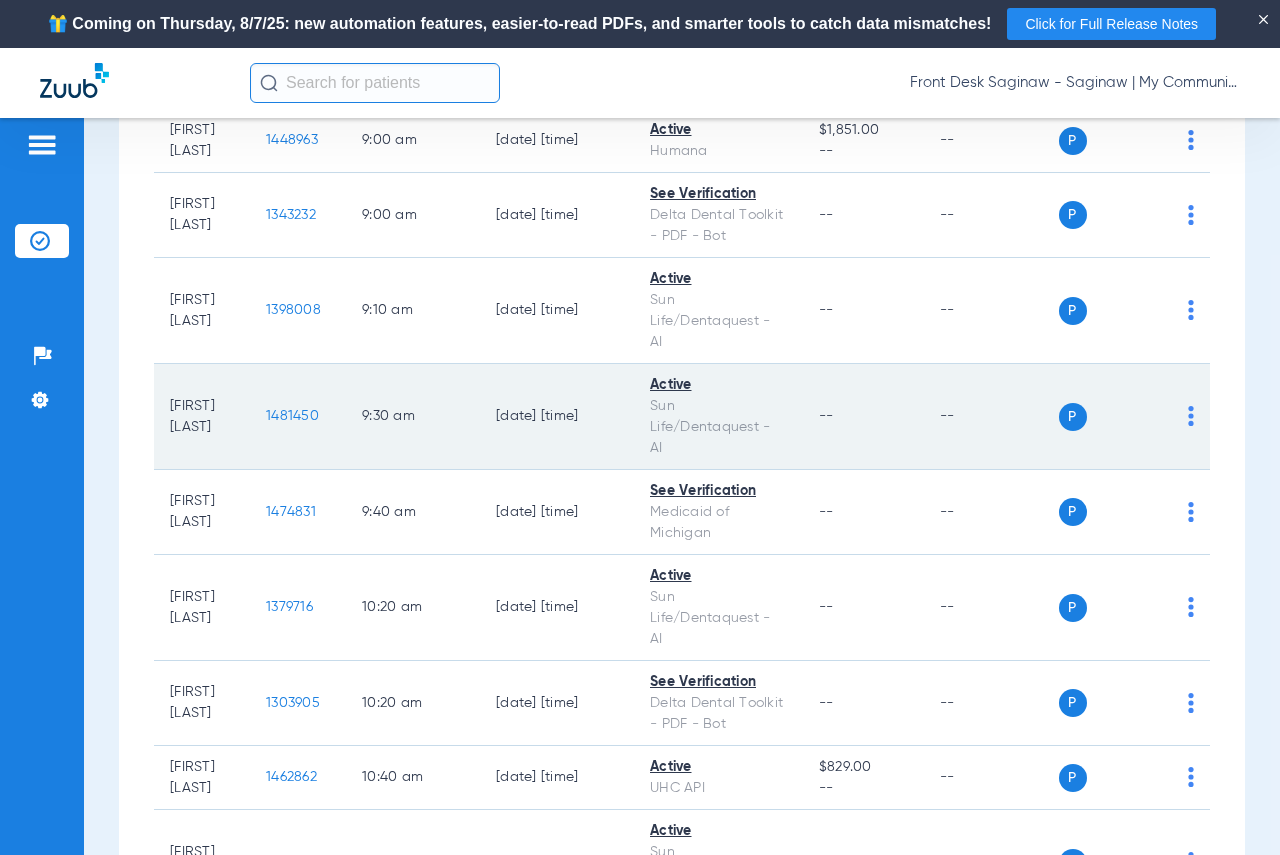 scroll, scrollTop: 1000, scrollLeft: 0, axis: vertical 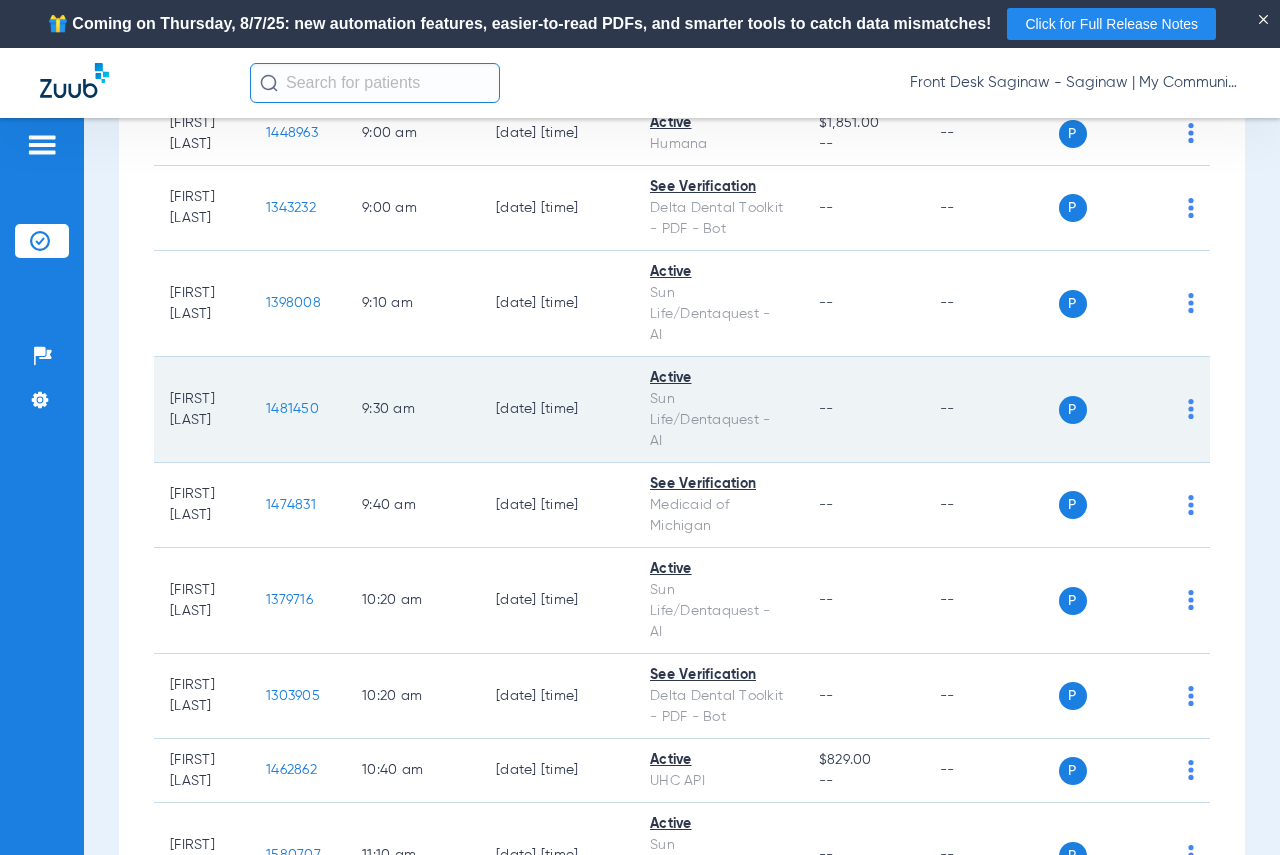 click on "1481450" 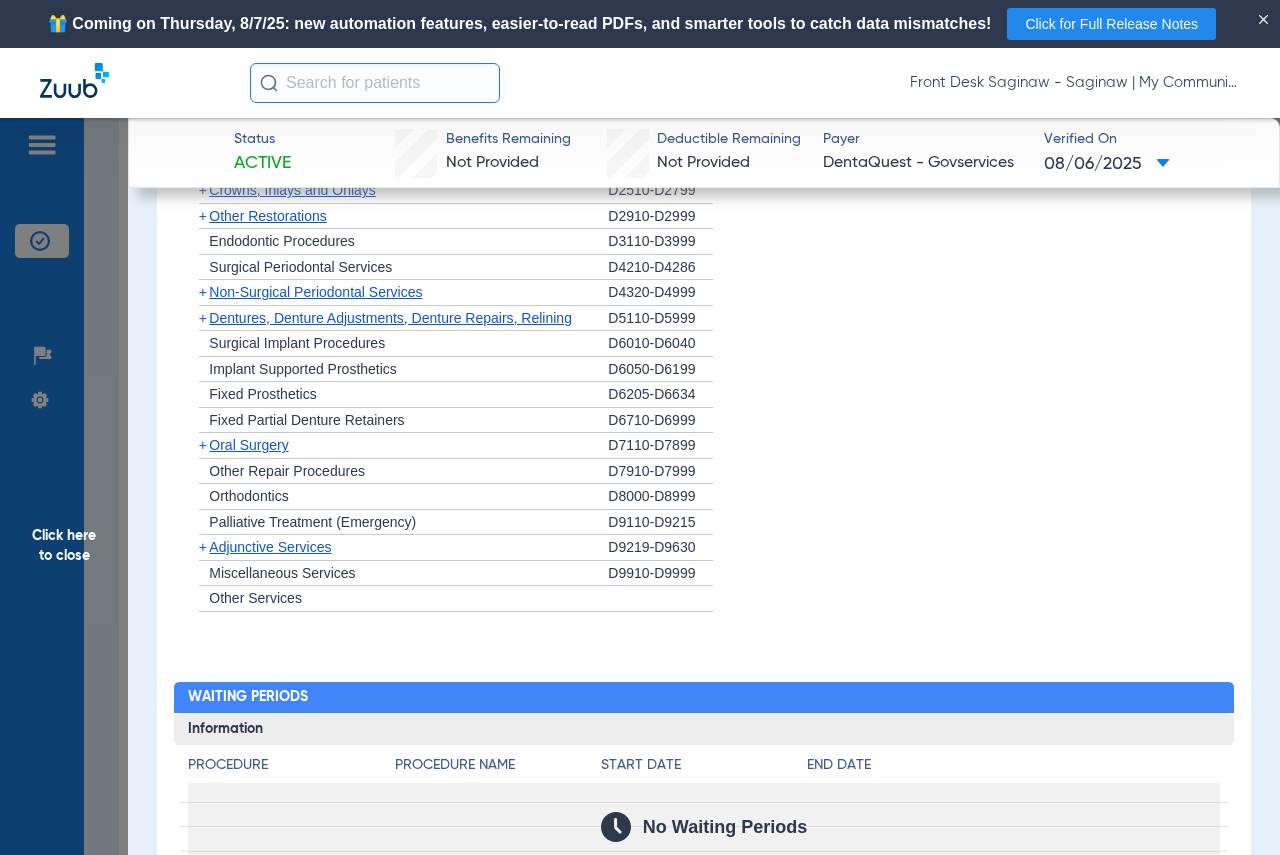 scroll, scrollTop: 1754, scrollLeft: 0, axis: vertical 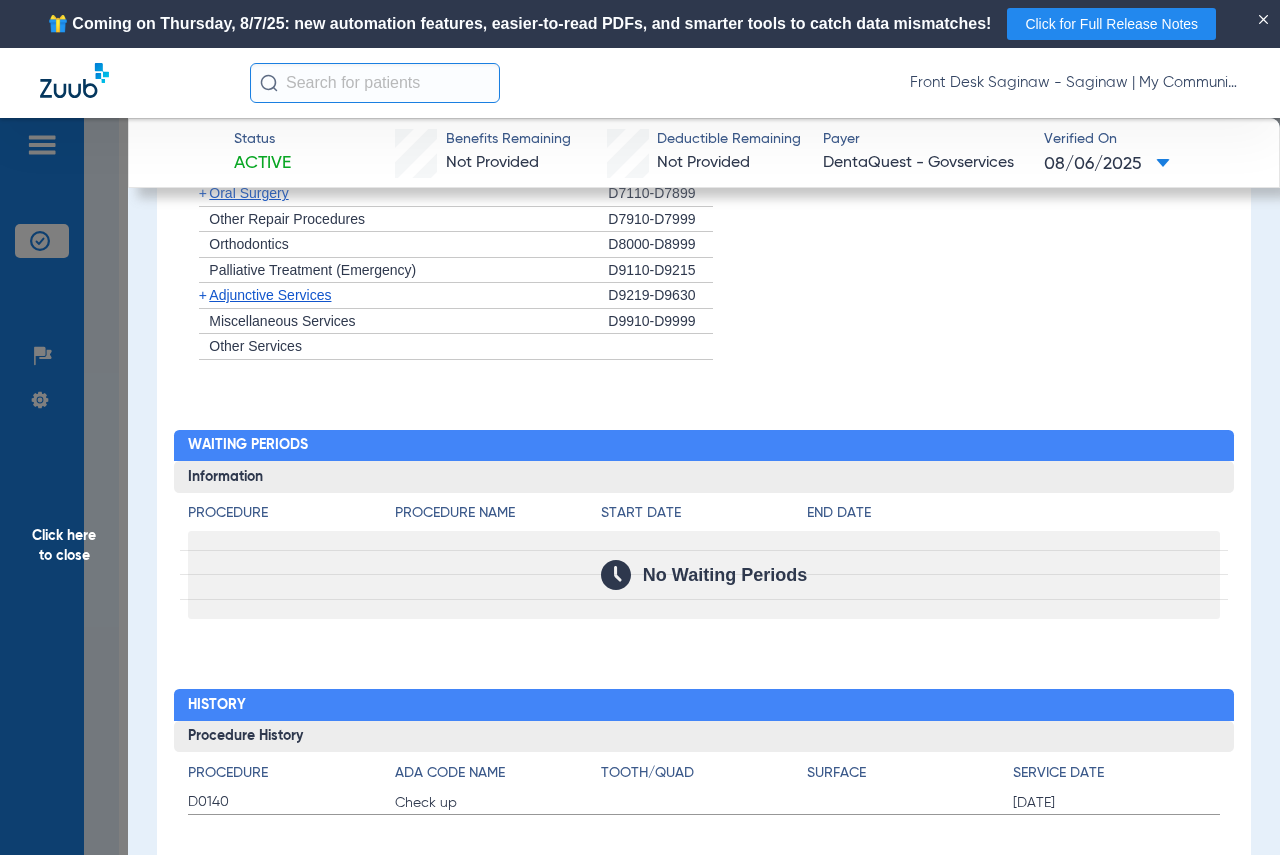 click on "Click here to close" 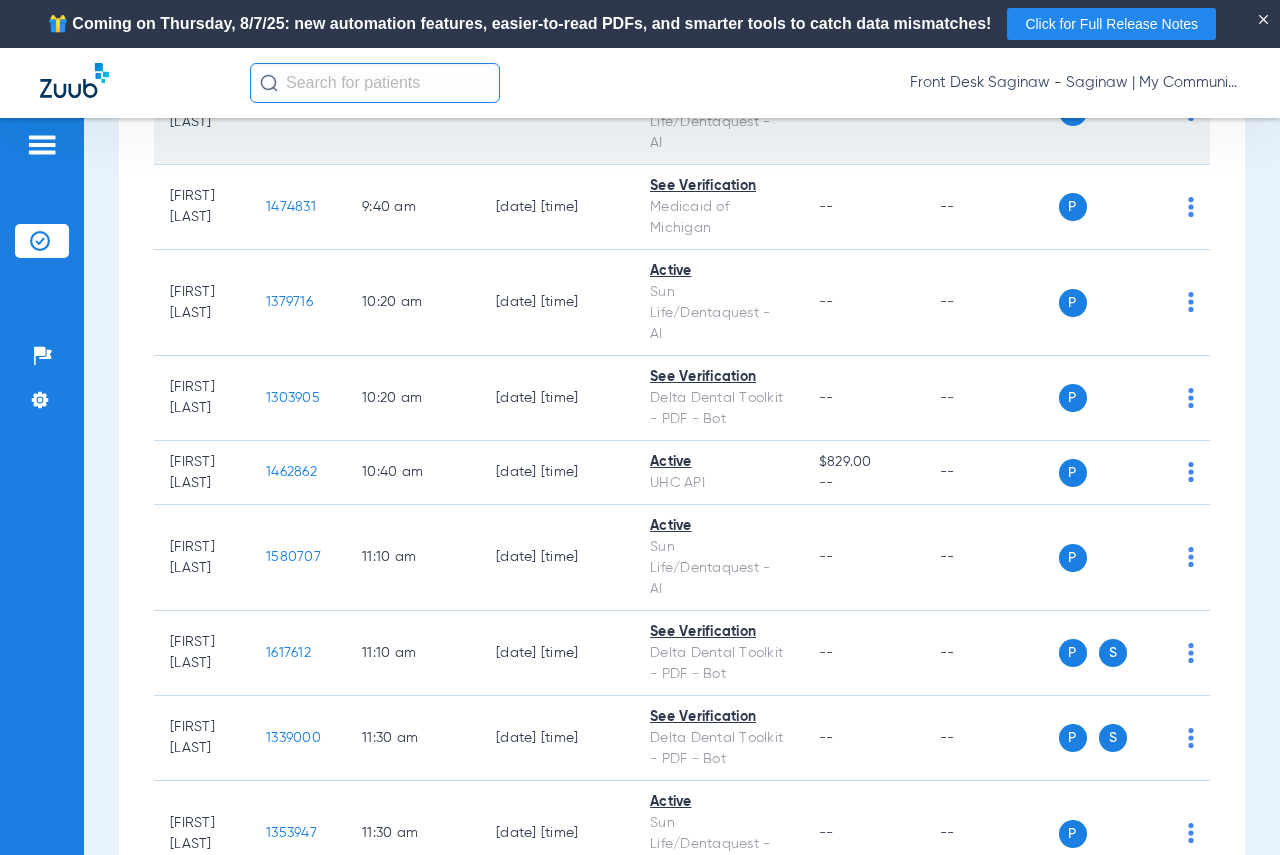 scroll, scrollTop: 1300, scrollLeft: 0, axis: vertical 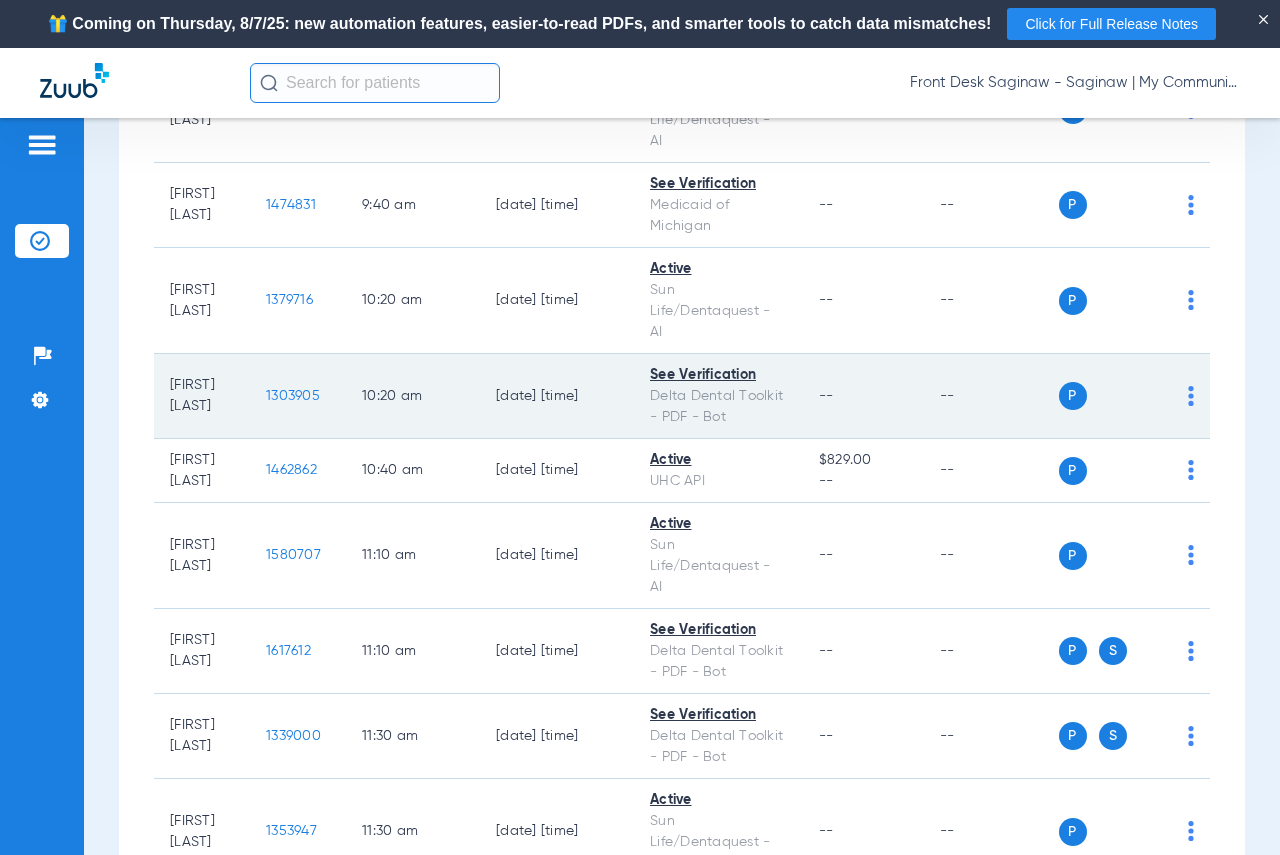 click on "1303905" 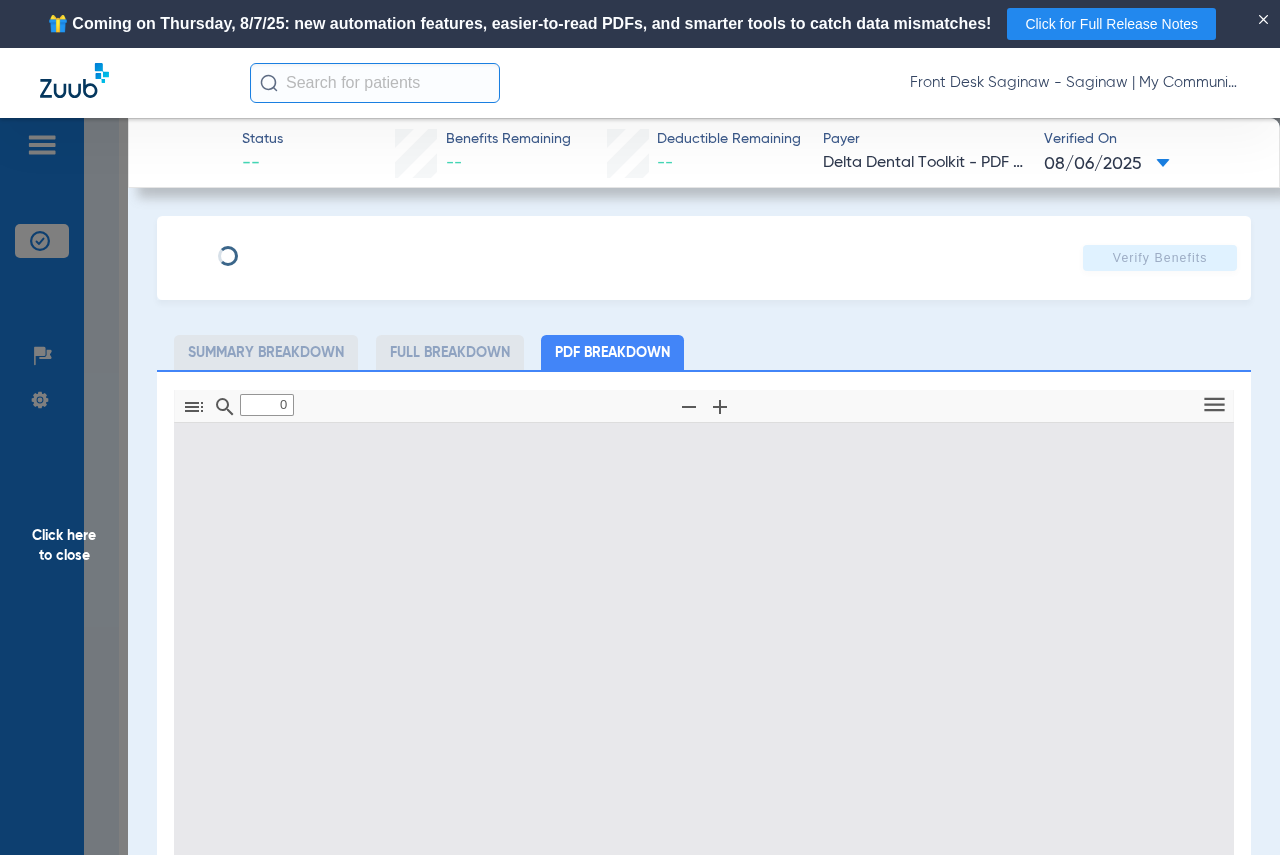 type on "1" 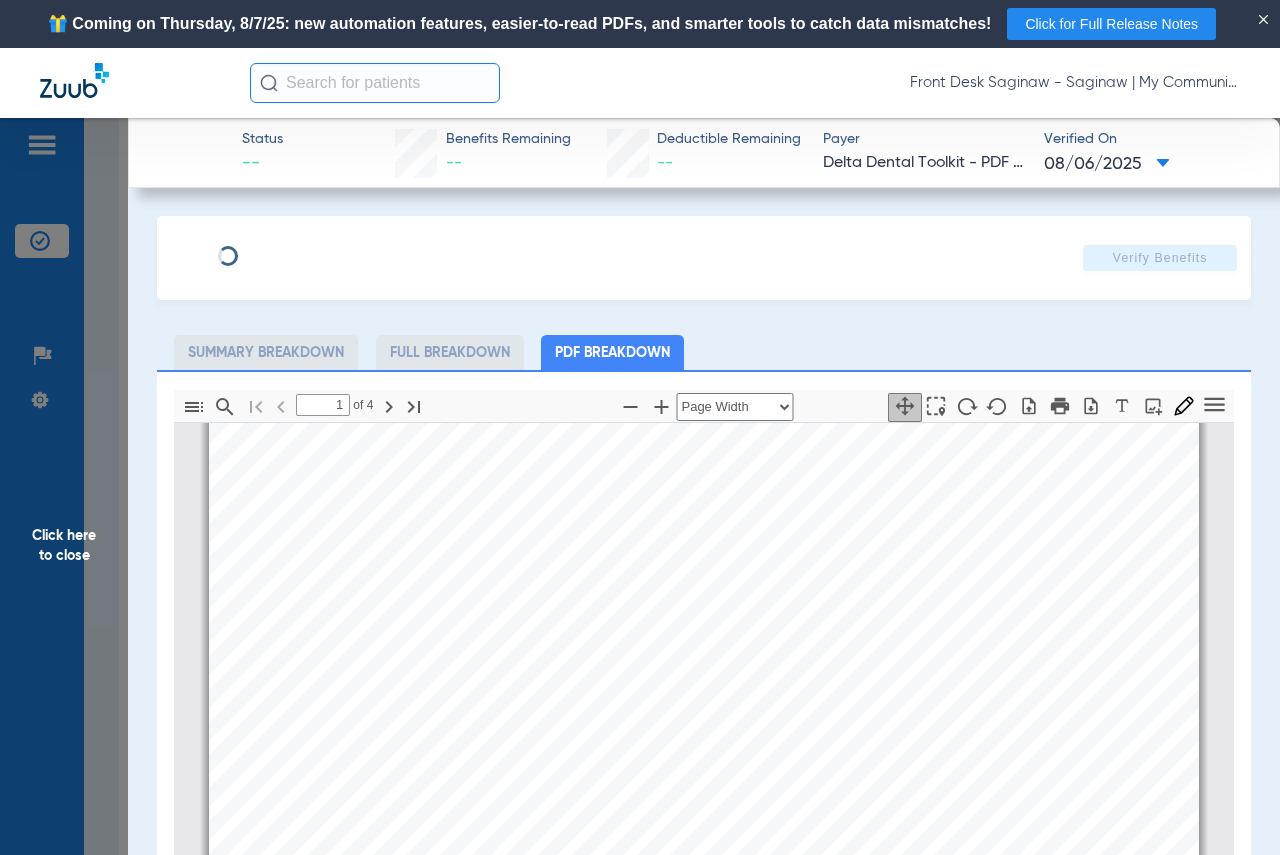 scroll, scrollTop: 410, scrollLeft: 0, axis: vertical 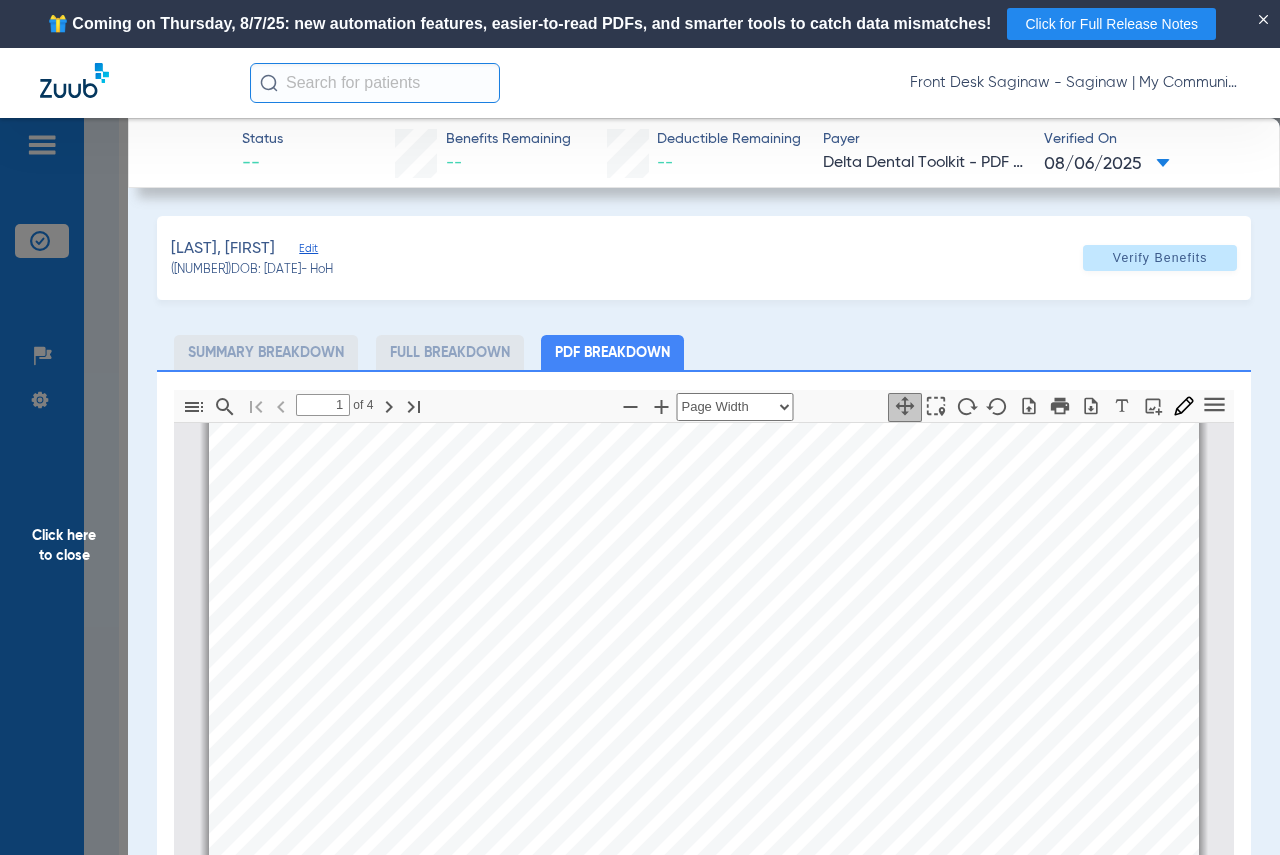 click on "Click here to close" 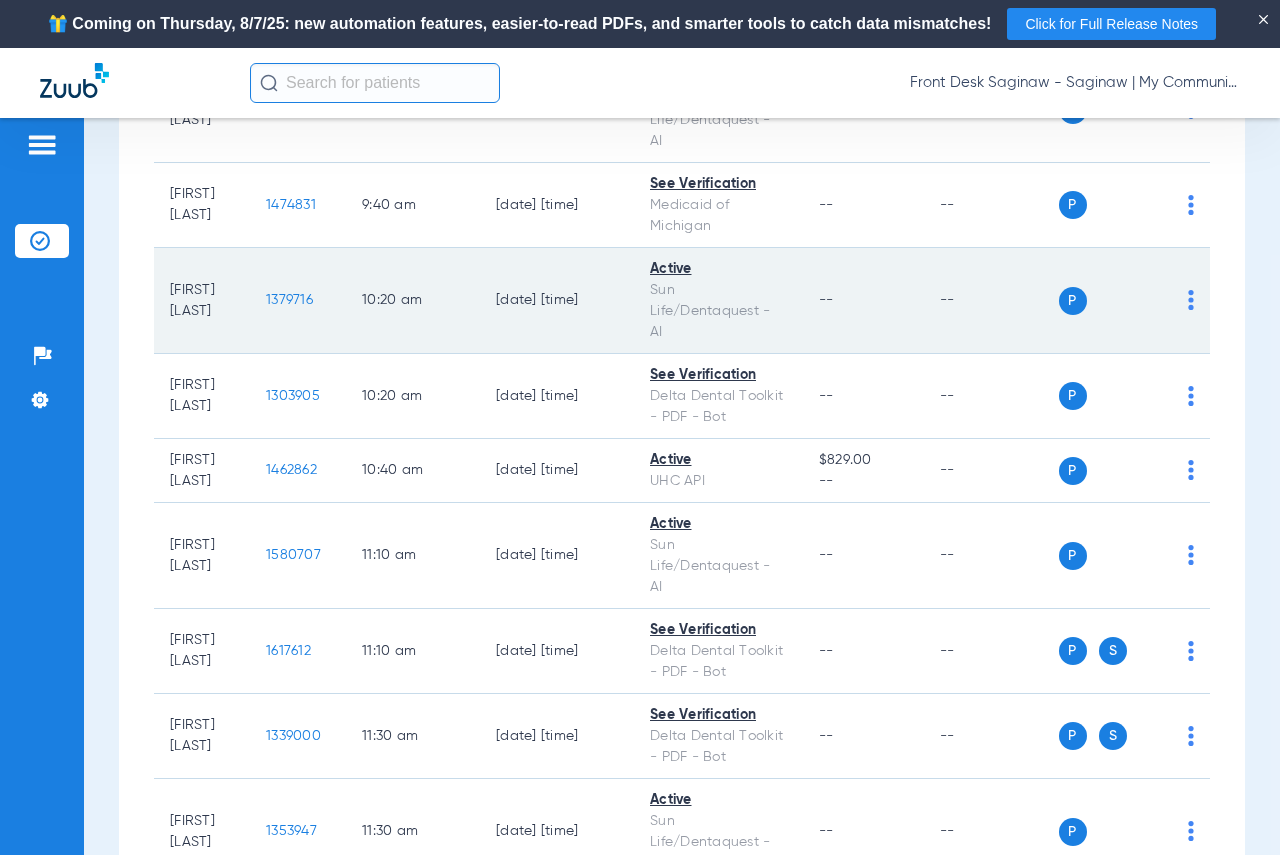 click on "1379716" 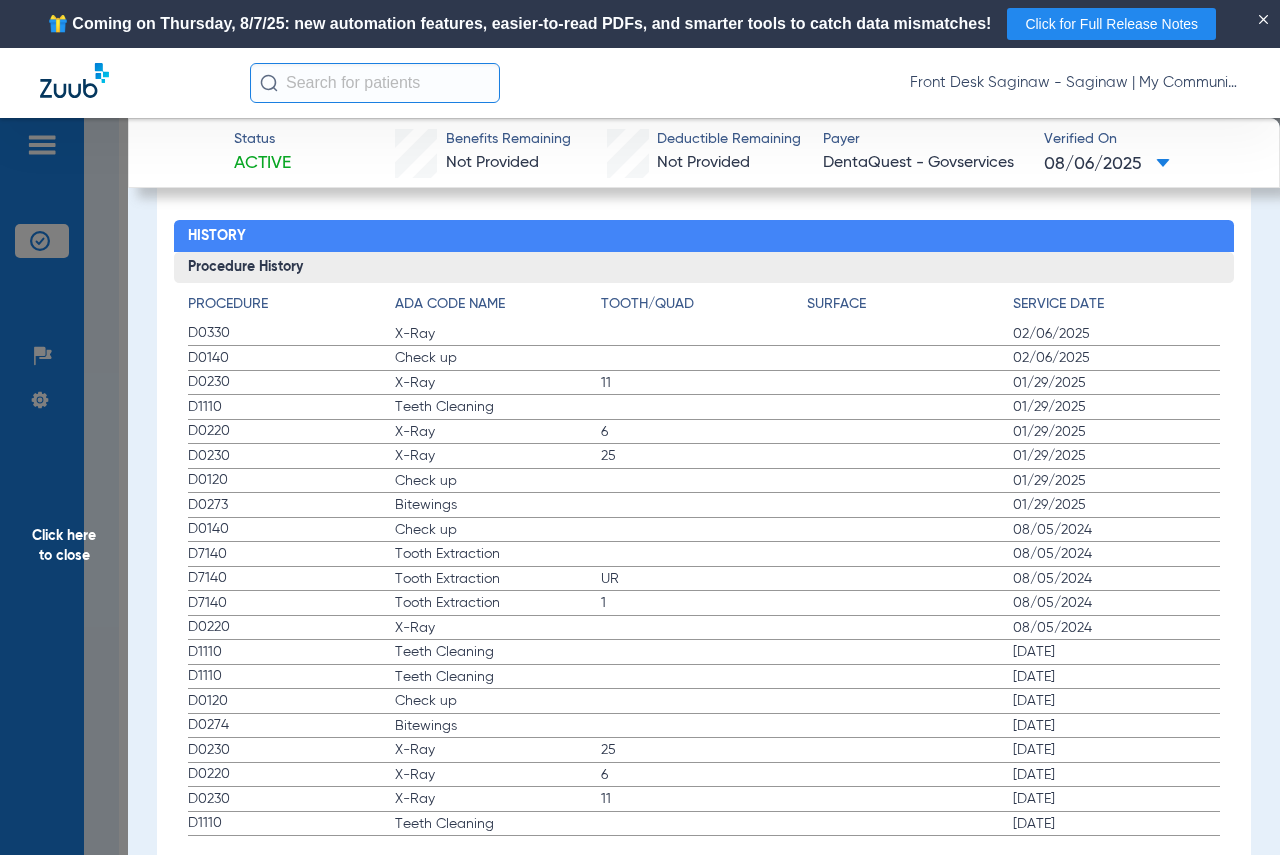 scroll, scrollTop: 2223, scrollLeft: 0, axis: vertical 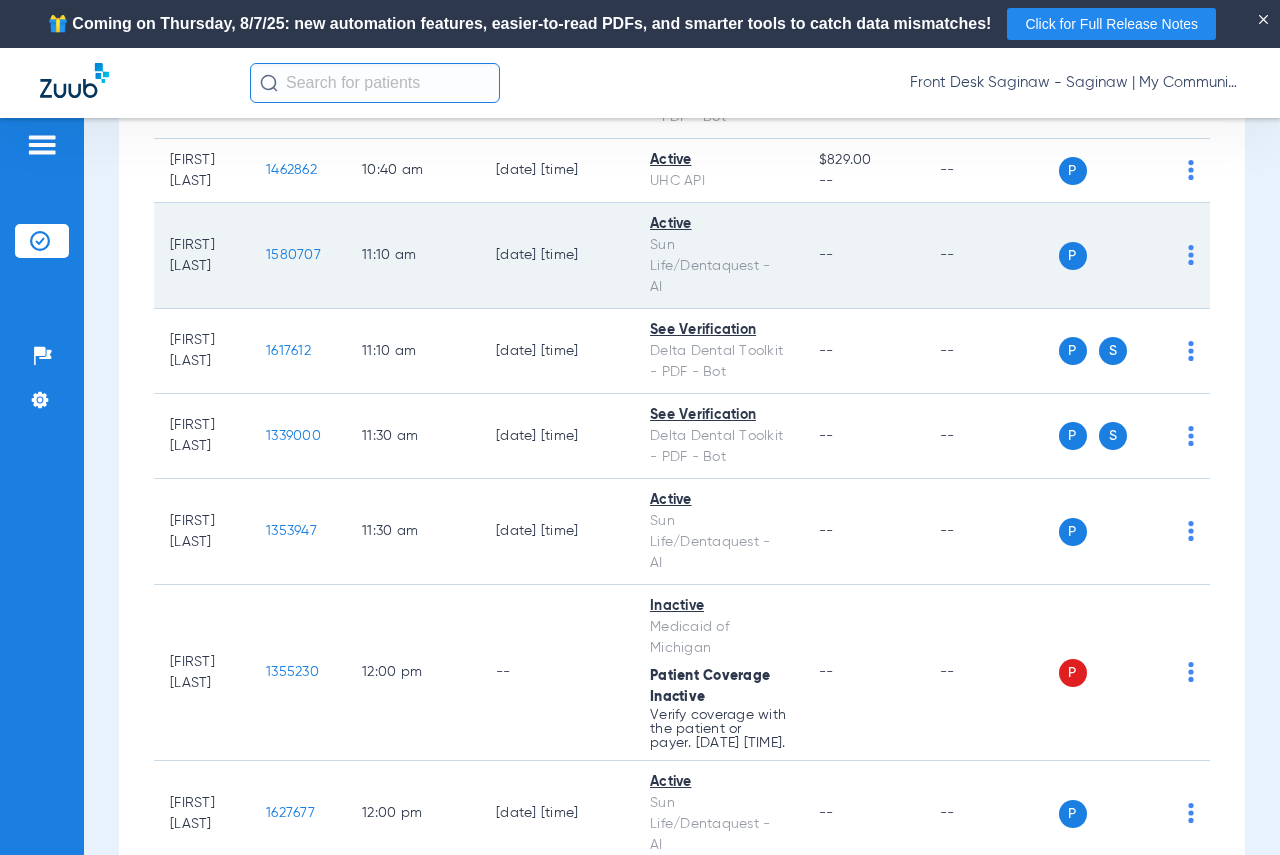 click on "1580707" 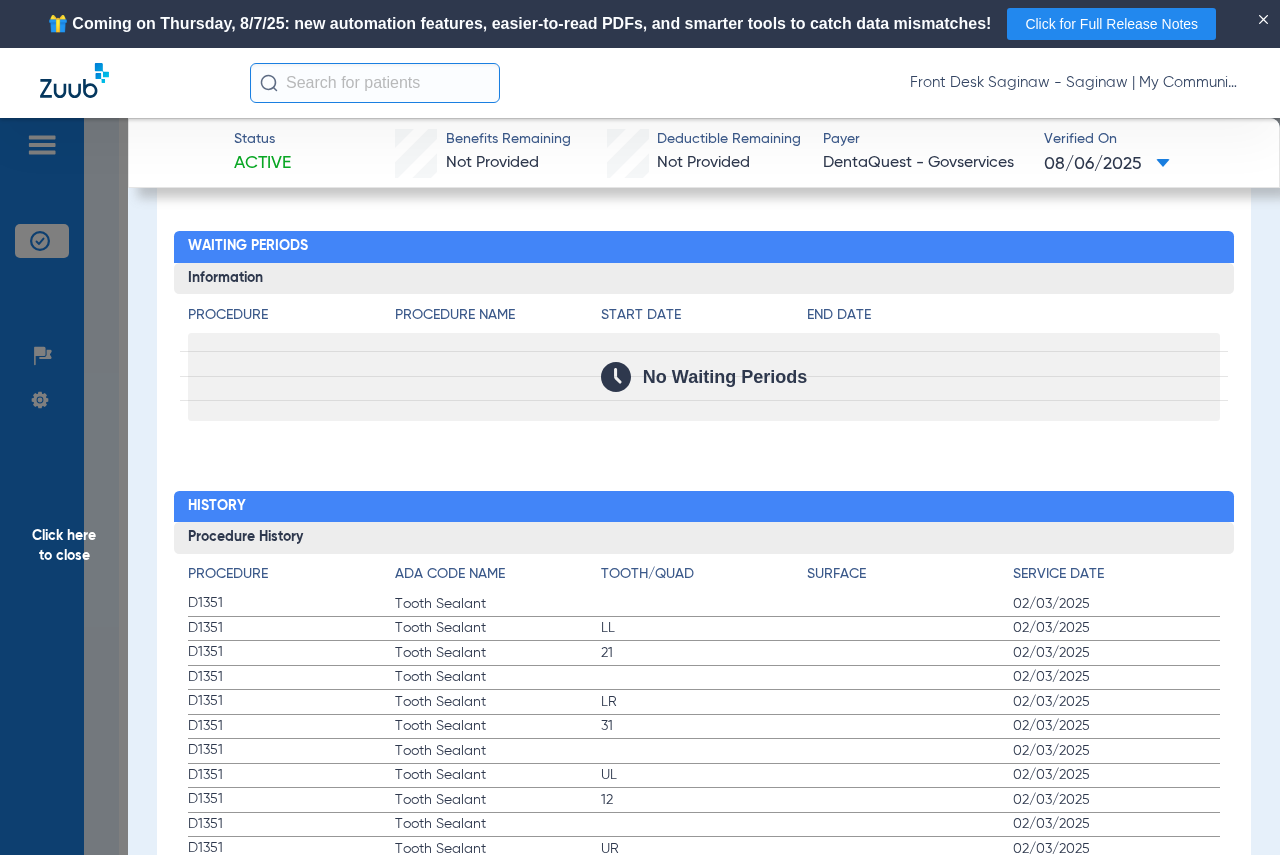 scroll, scrollTop: 2200, scrollLeft: 0, axis: vertical 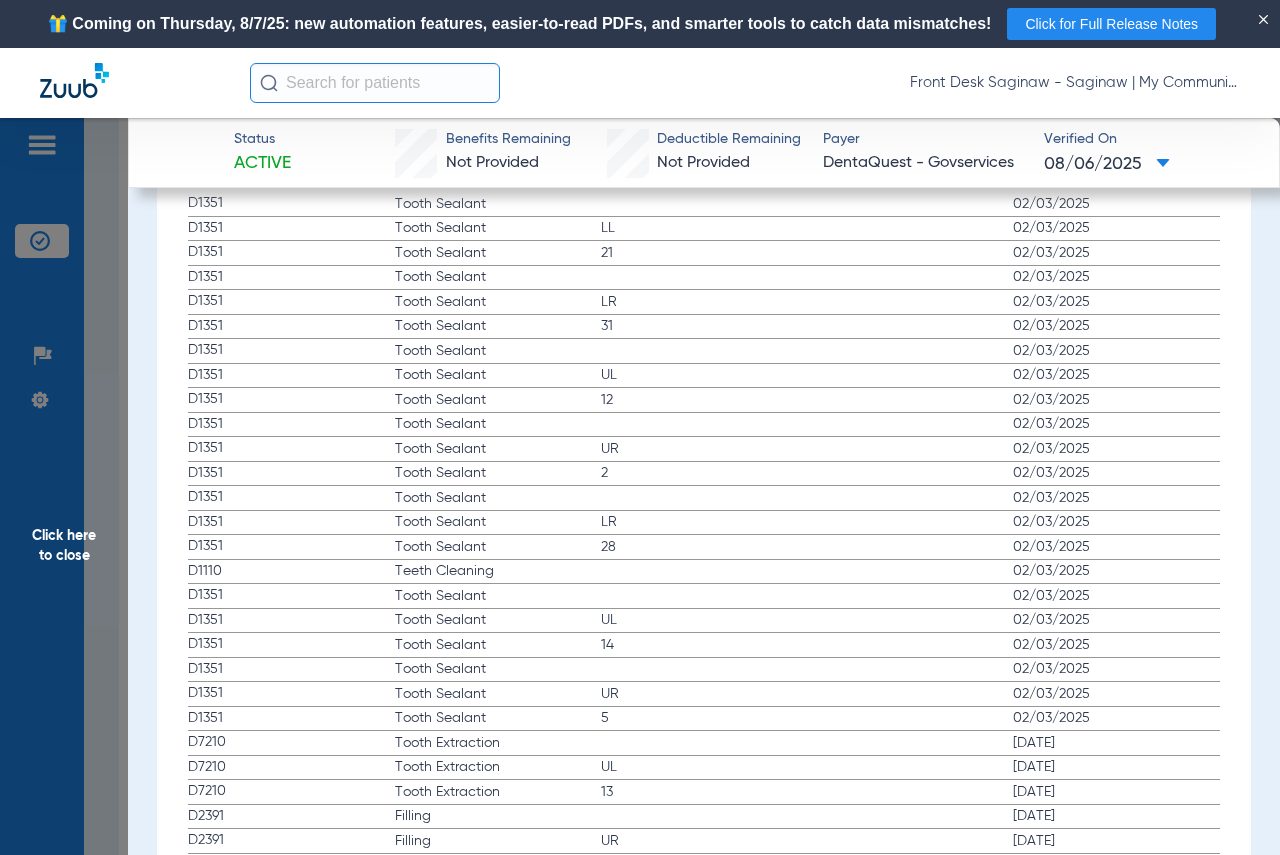 click on "Click here to close" 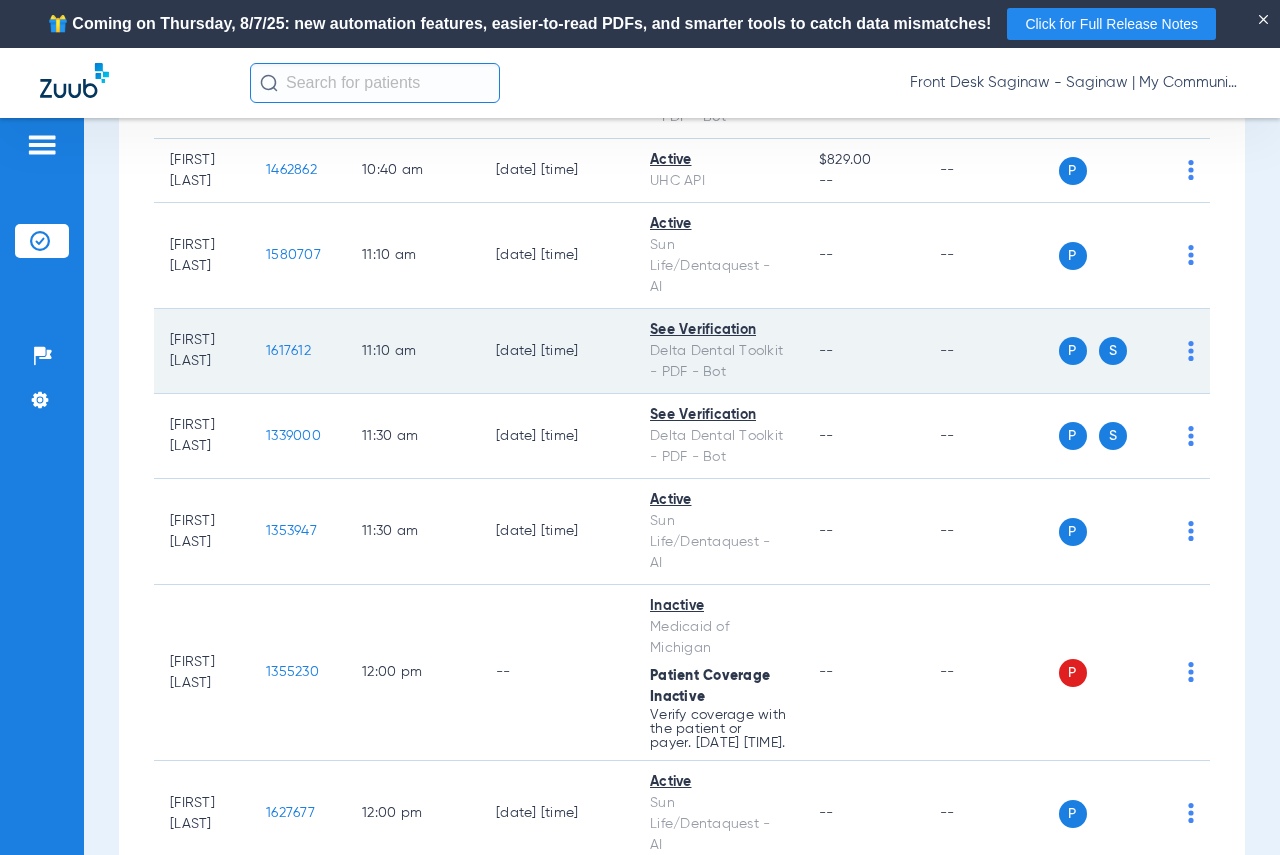 click on "1617612" 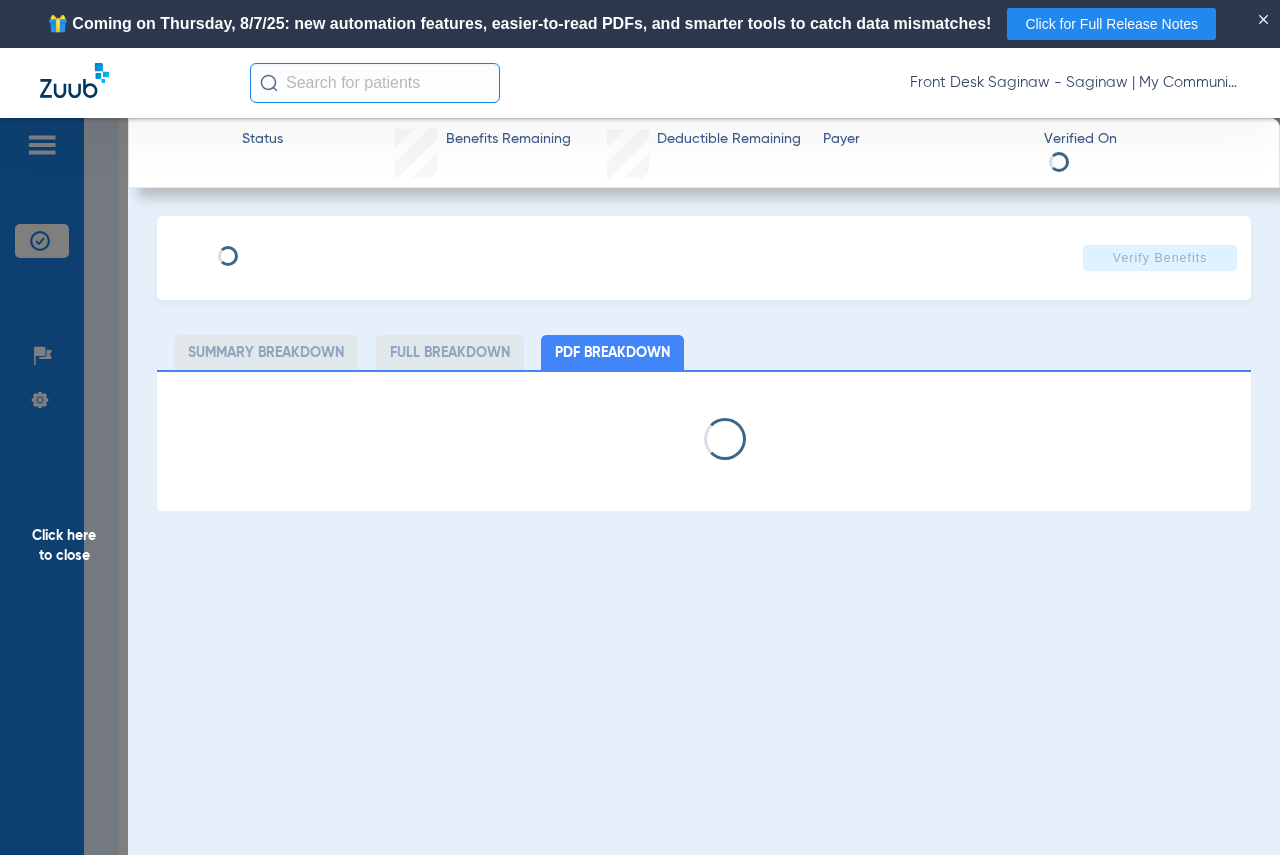 select on "page-width" 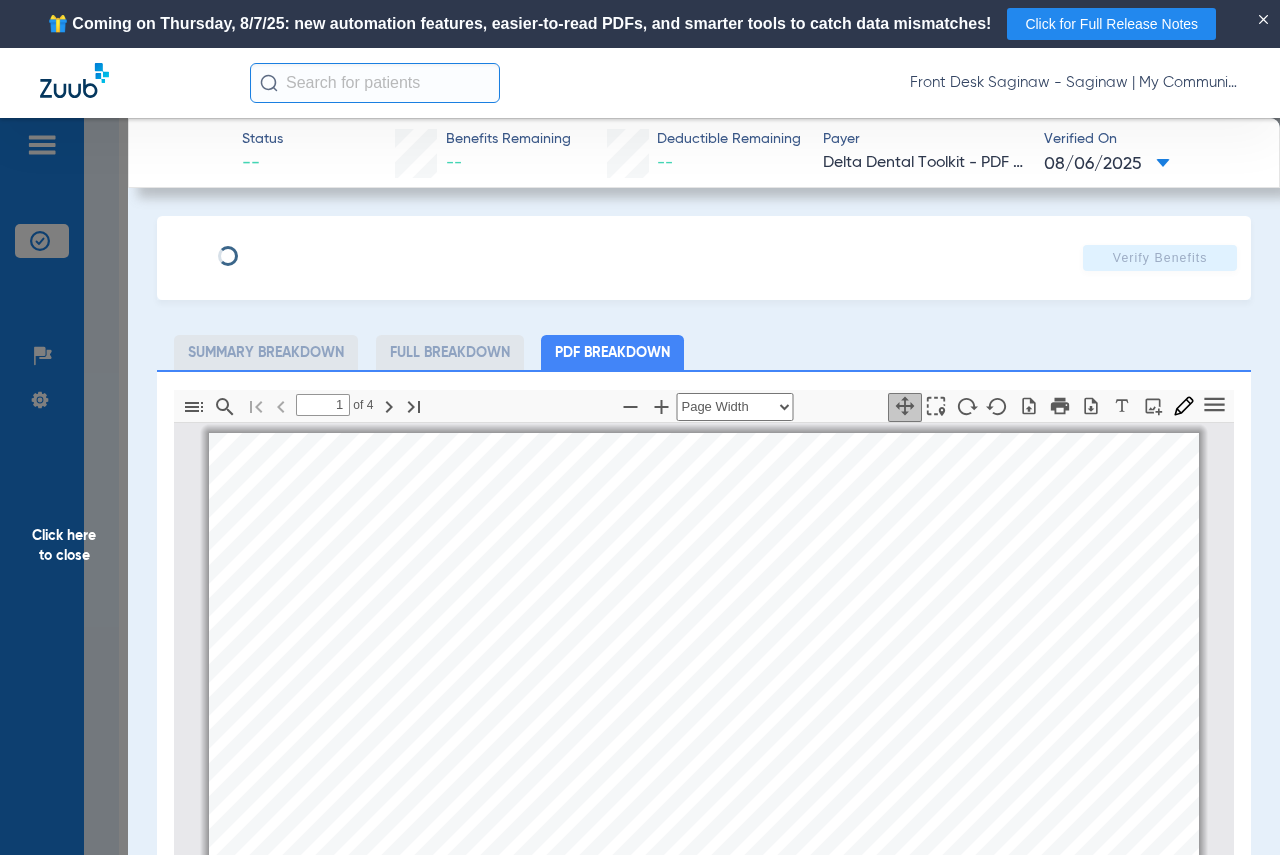 scroll, scrollTop: 10, scrollLeft: 0, axis: vertical 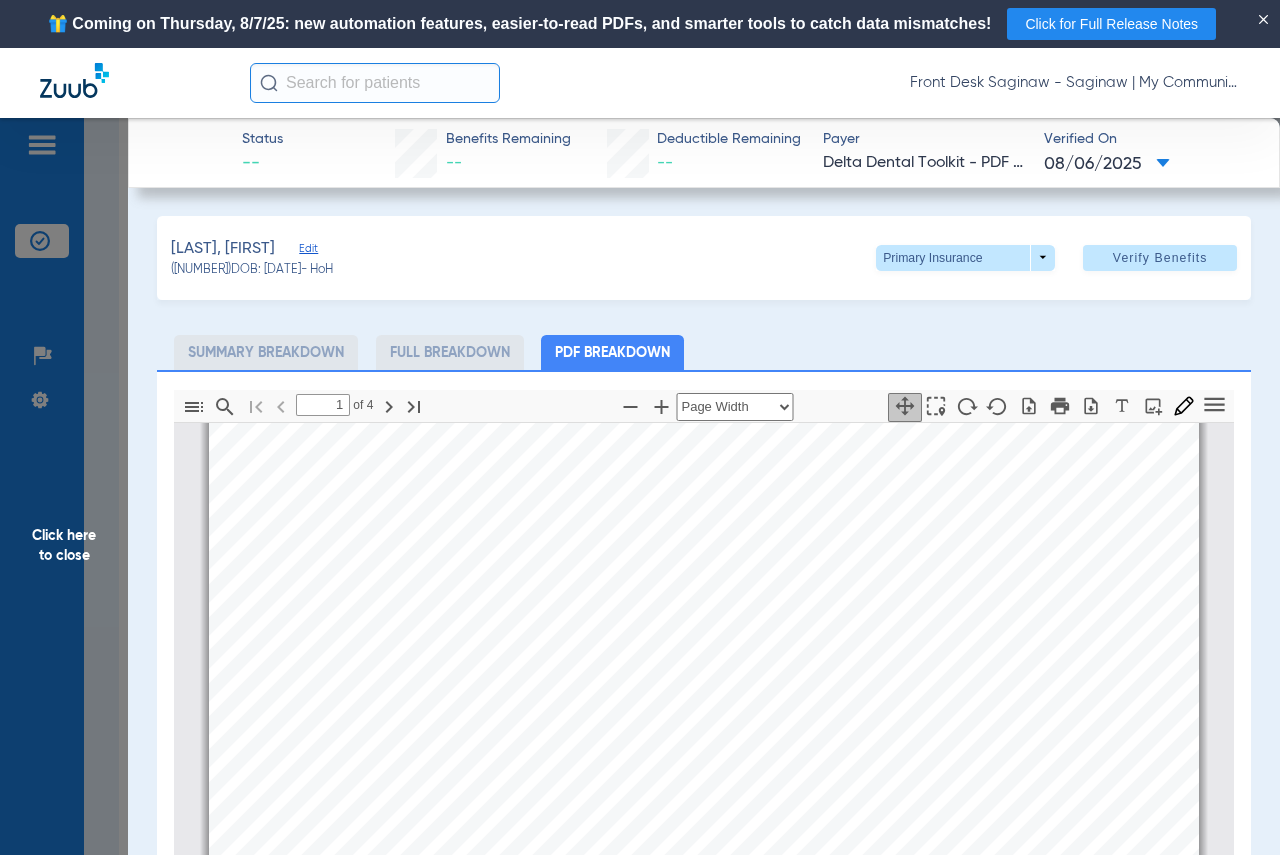 type on "2" 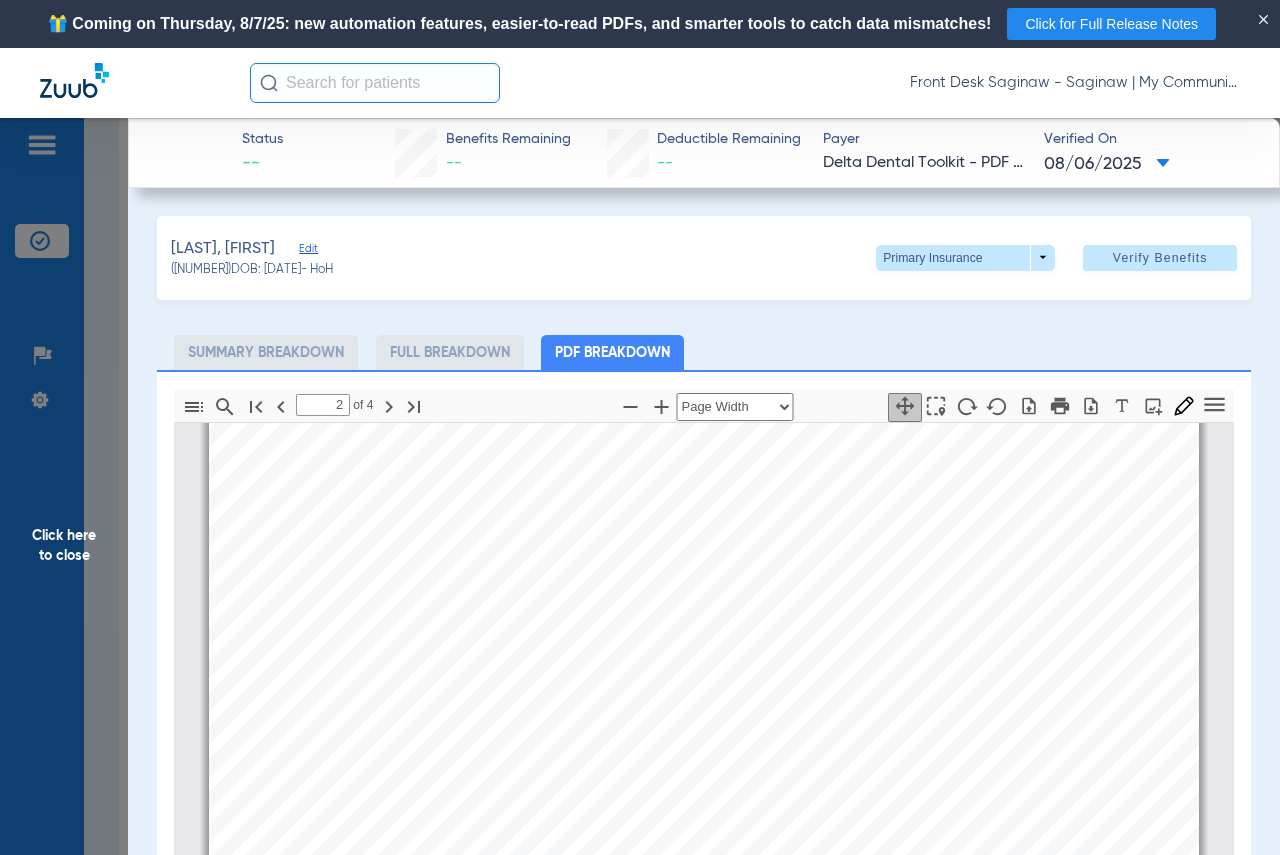 scroll, scrollTop: 1610, scrollLeft: 0, axis: vertical 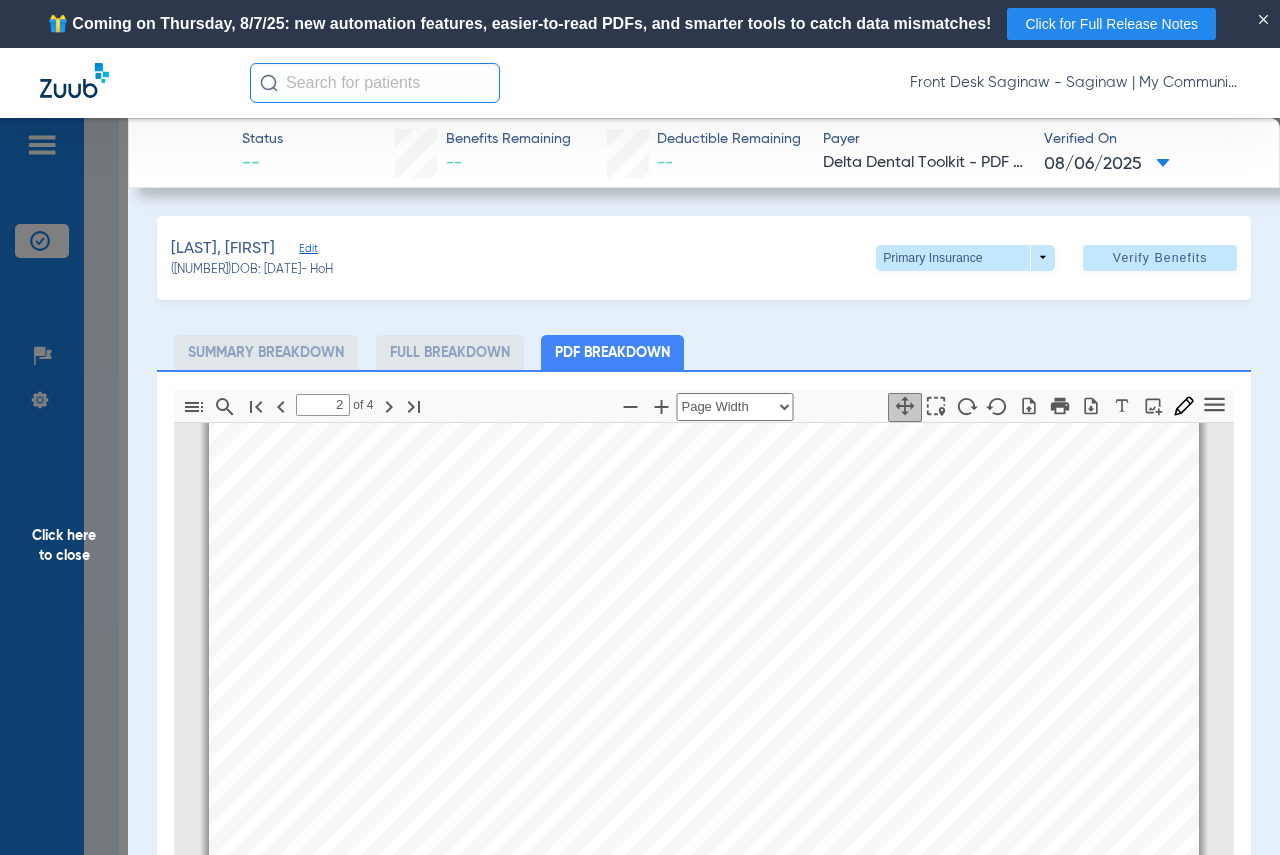 click on "Click here to close" 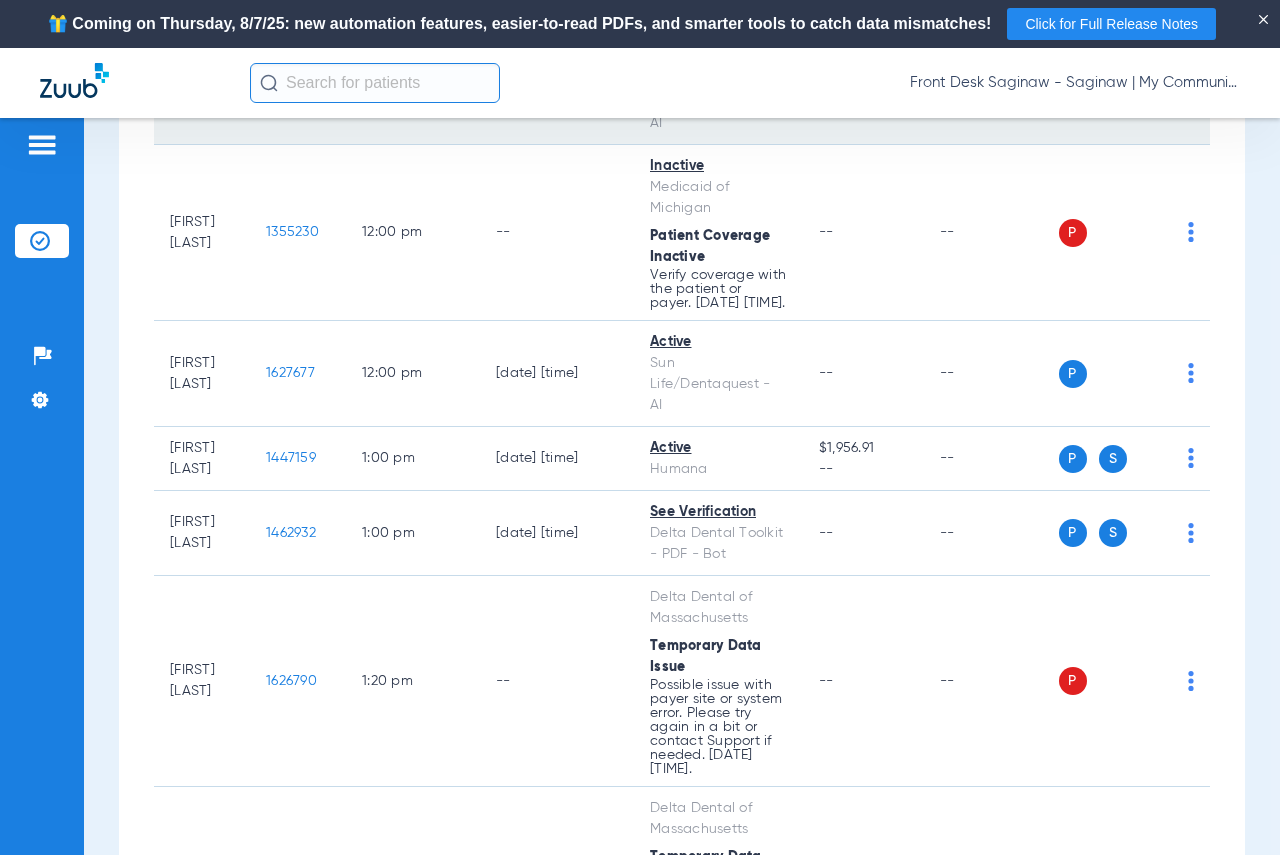 scroll, scrollTop: 2100, scrollLeft: 0, axis: vertical 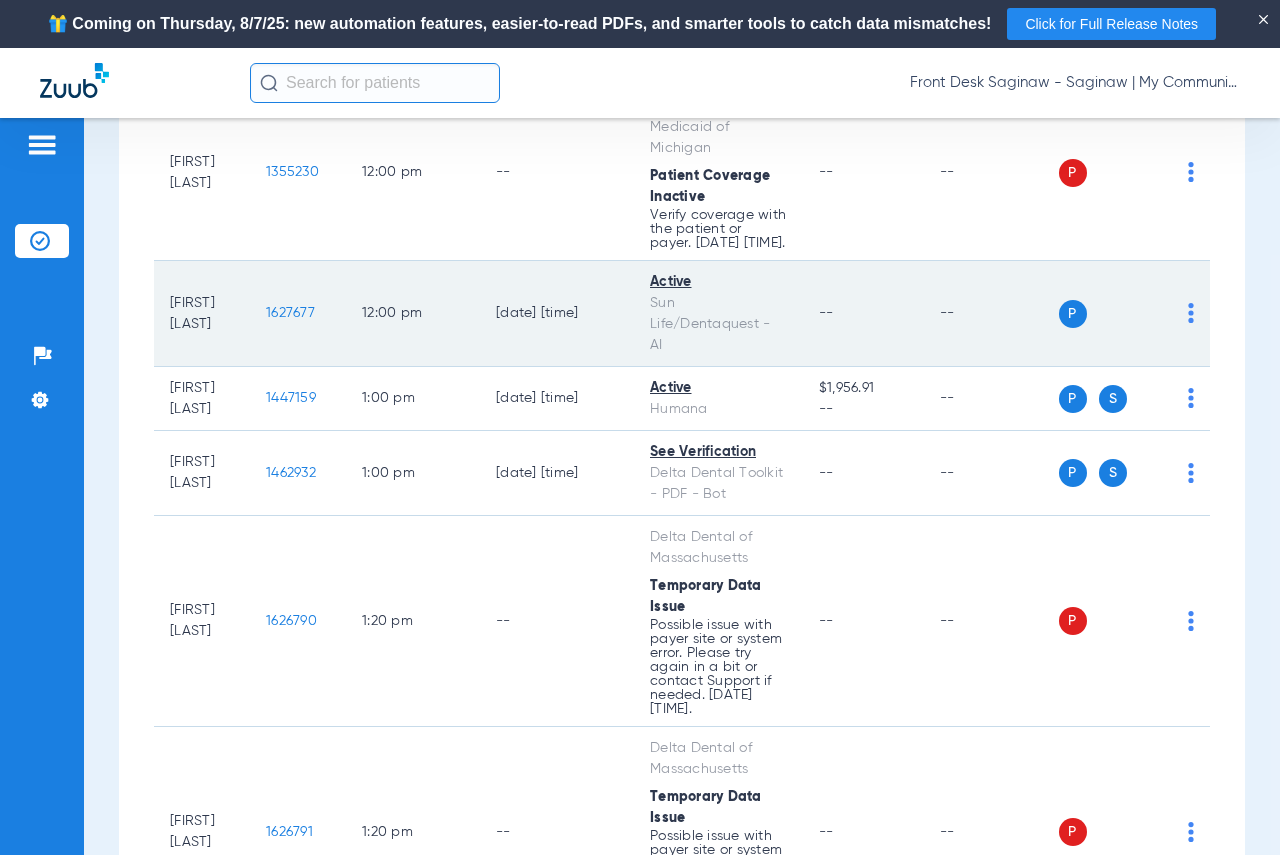 click on "1627677" 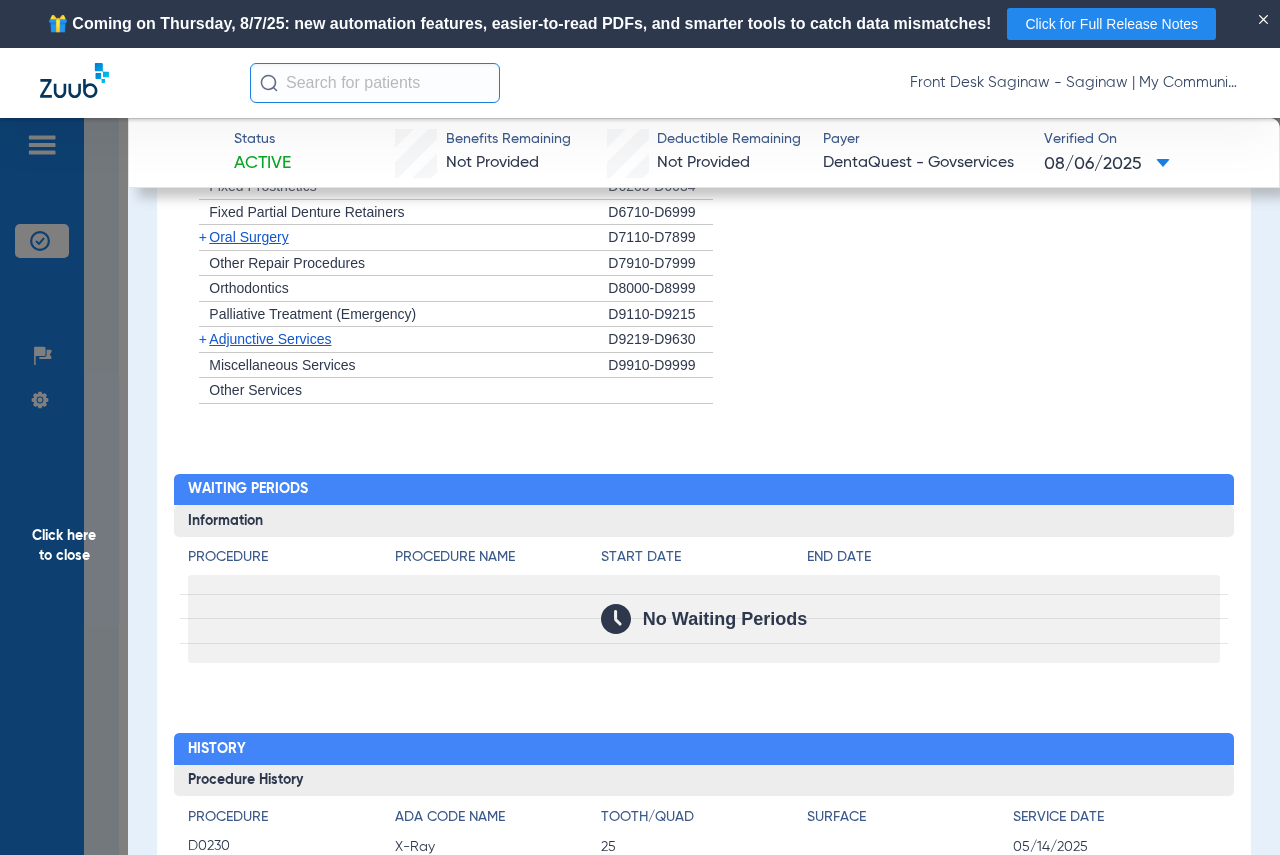 scroll, scrollTop: 2000, scrollLeft: 0, axis: vertical 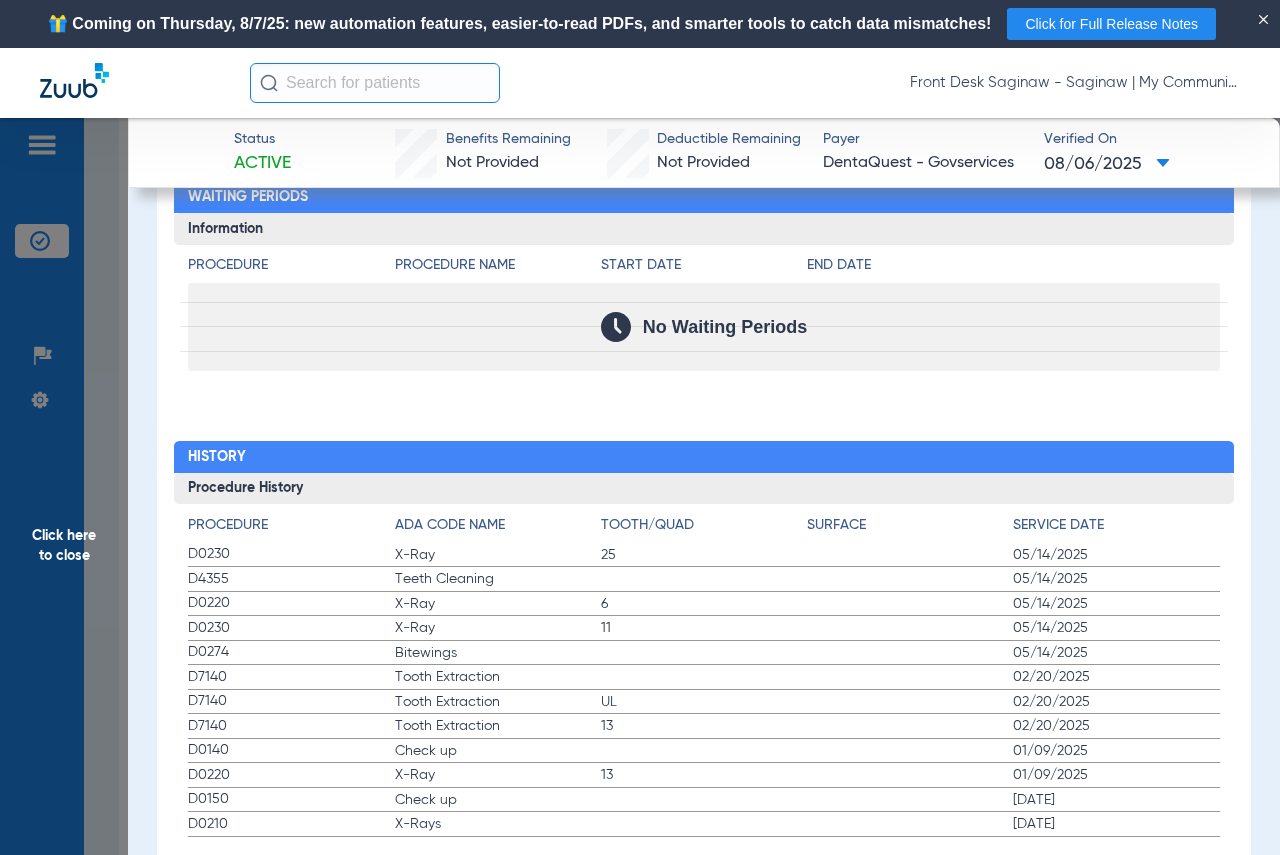 click on "Click here to close" 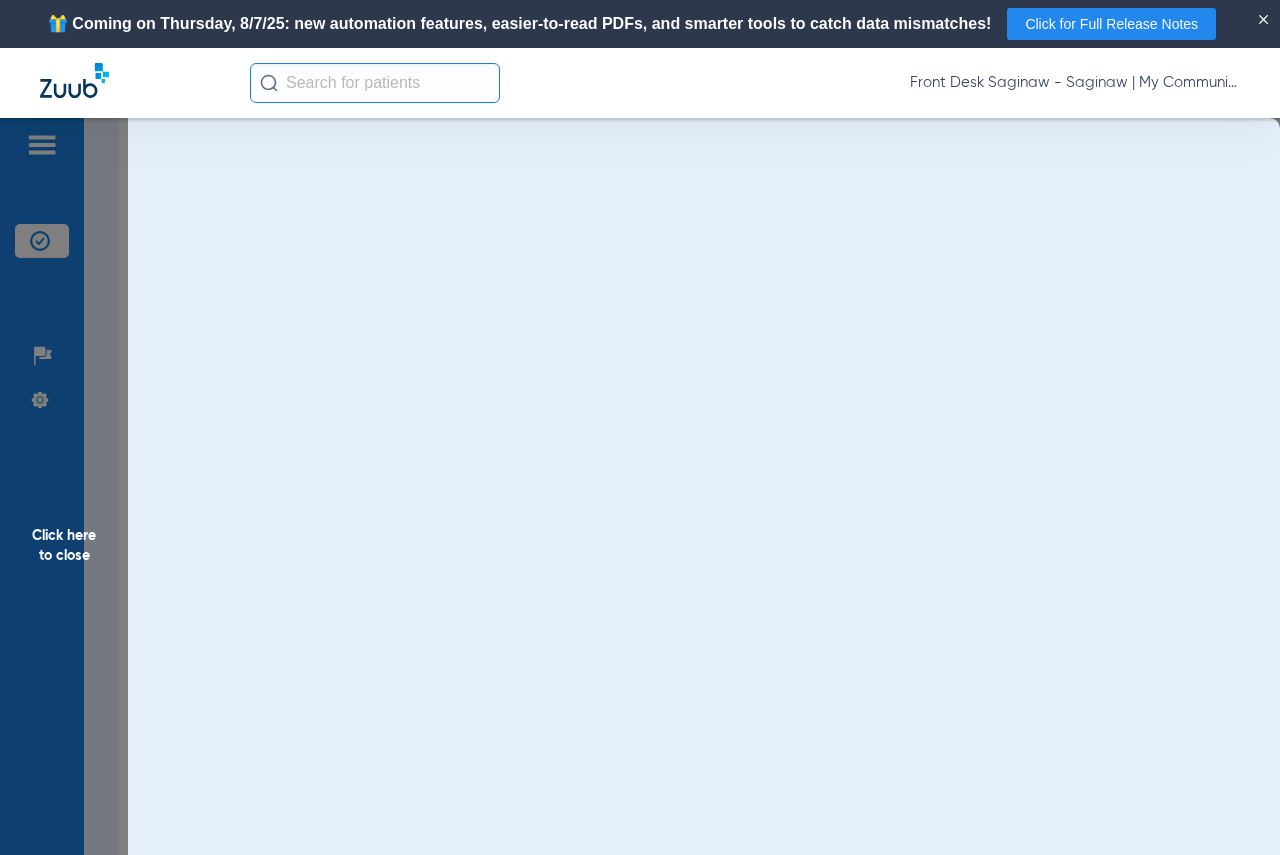 scroll, scrollTop: 0, scrollLeft: 0, axis: both 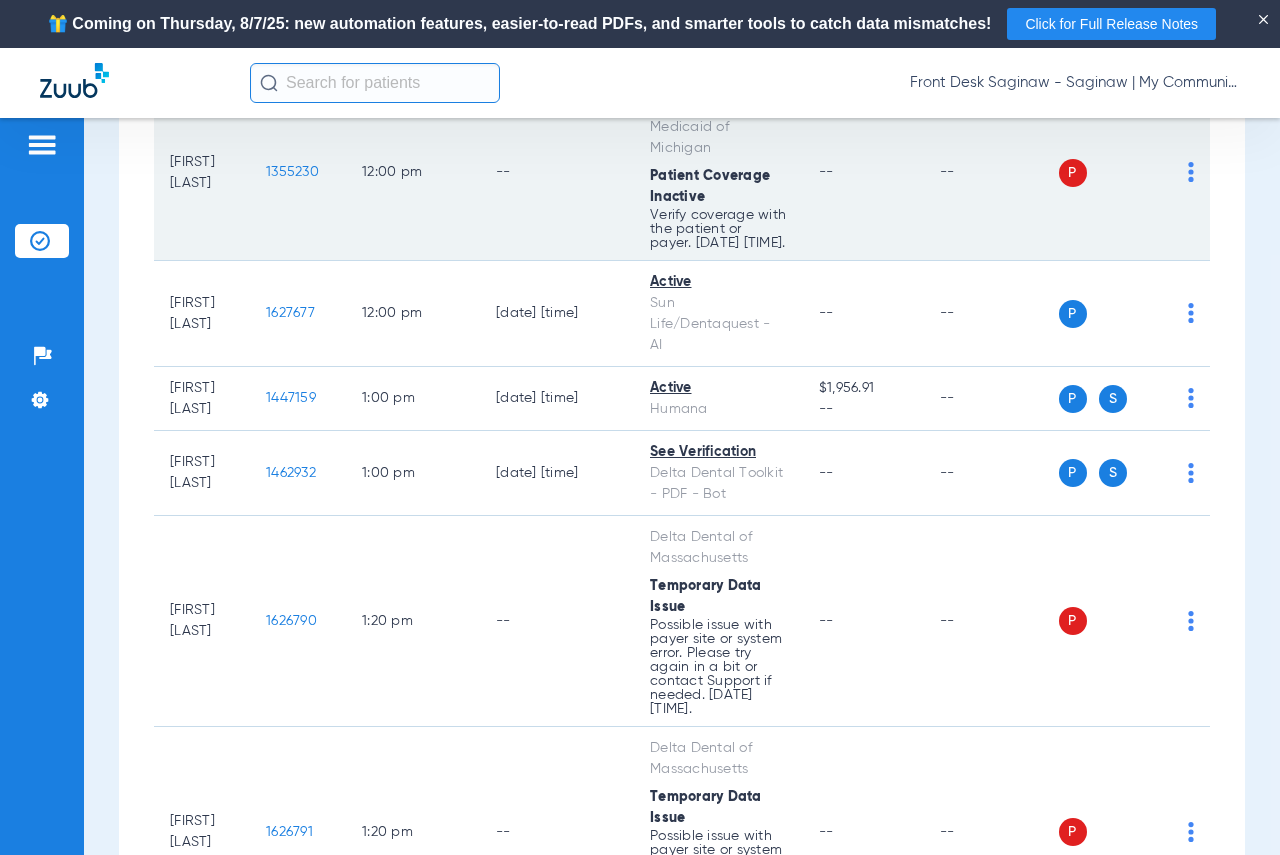 click on "1355230" 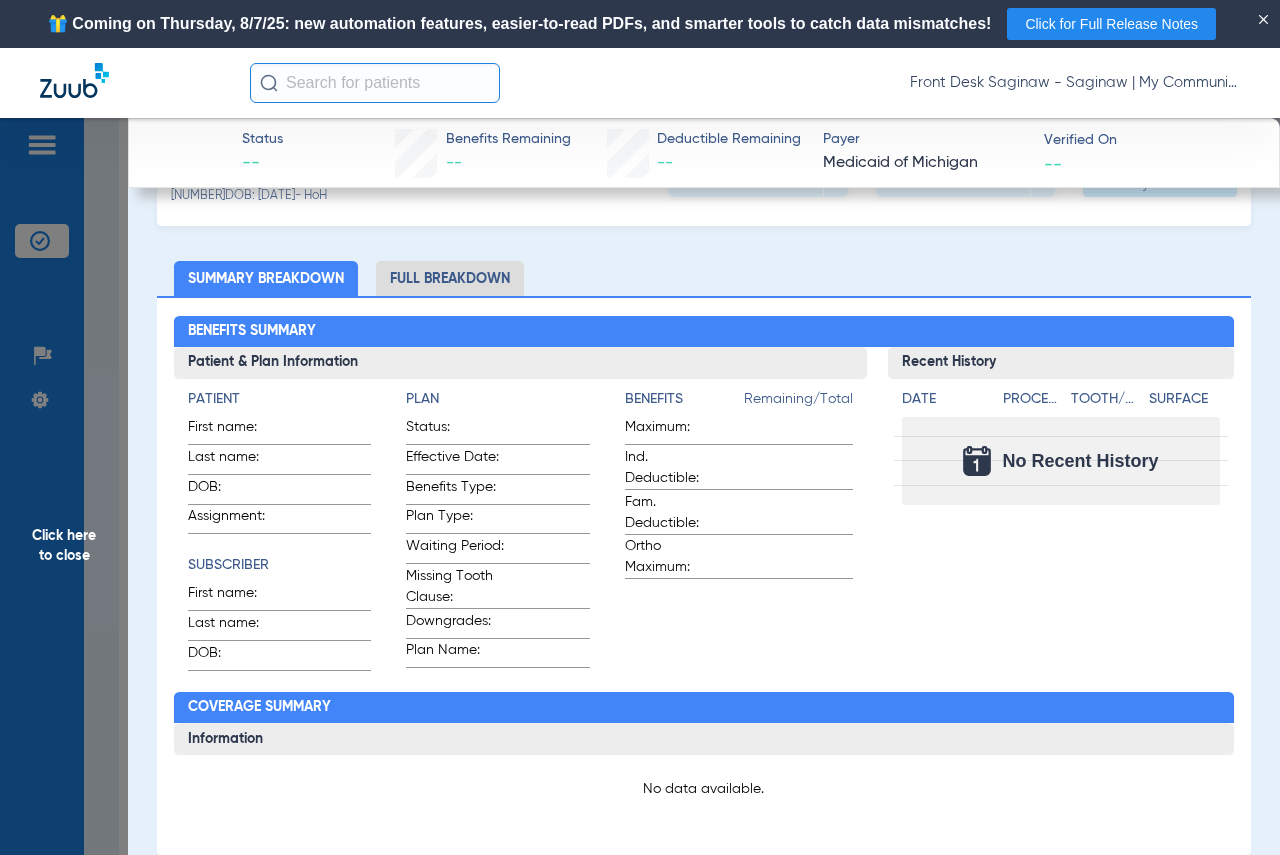 scroll, scrollTop: 0, scrollLeft: 0, axis: both 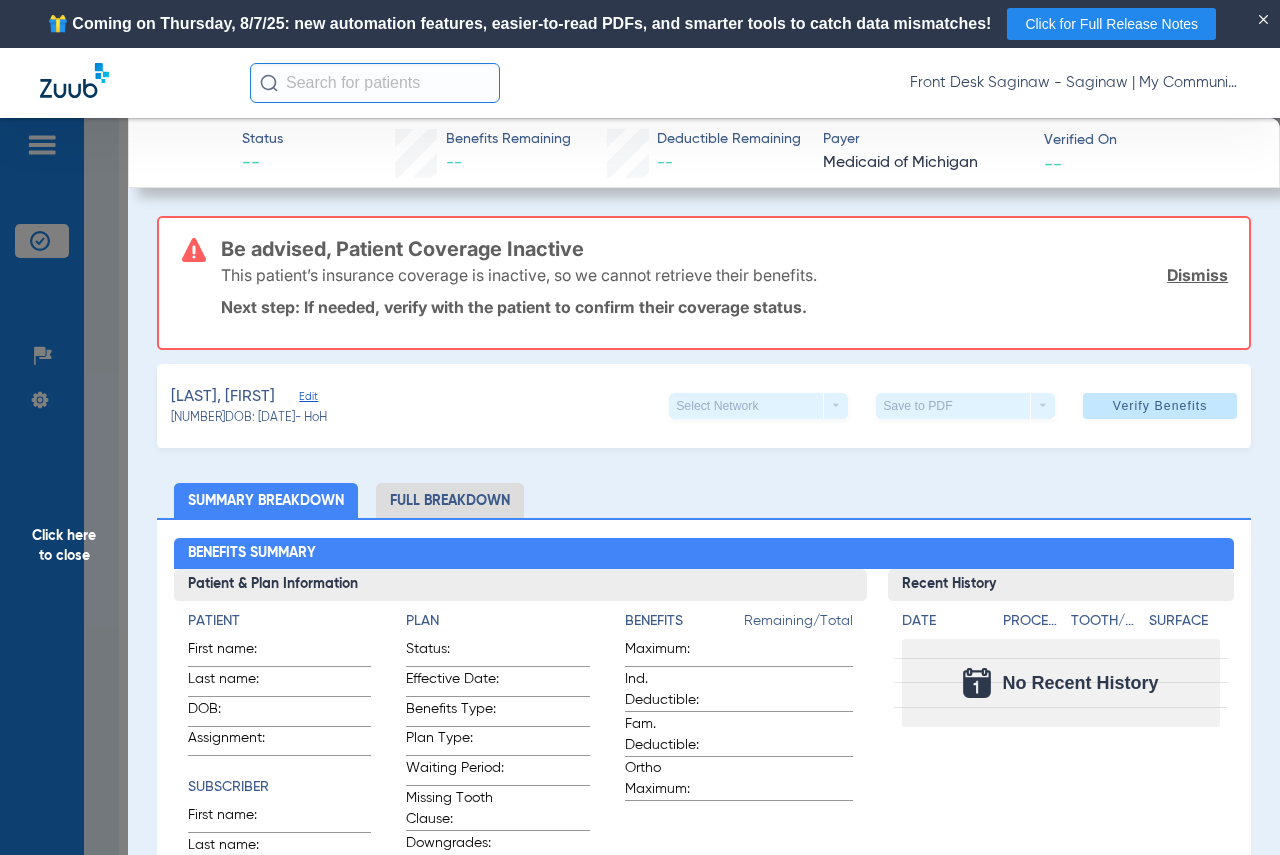 click on "Click here to close" 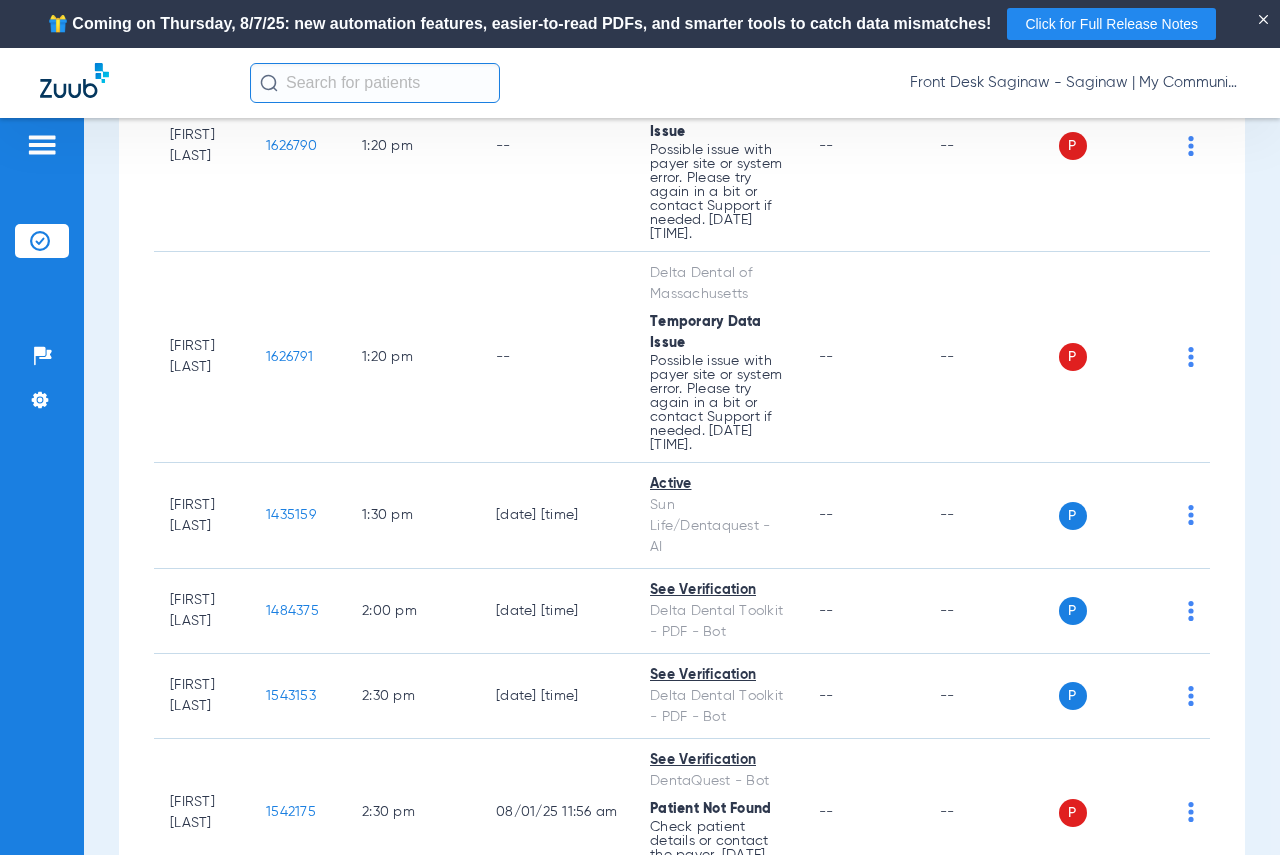 scroll, scrollTop: 2600, scrollLeft: 0, axis: vertical 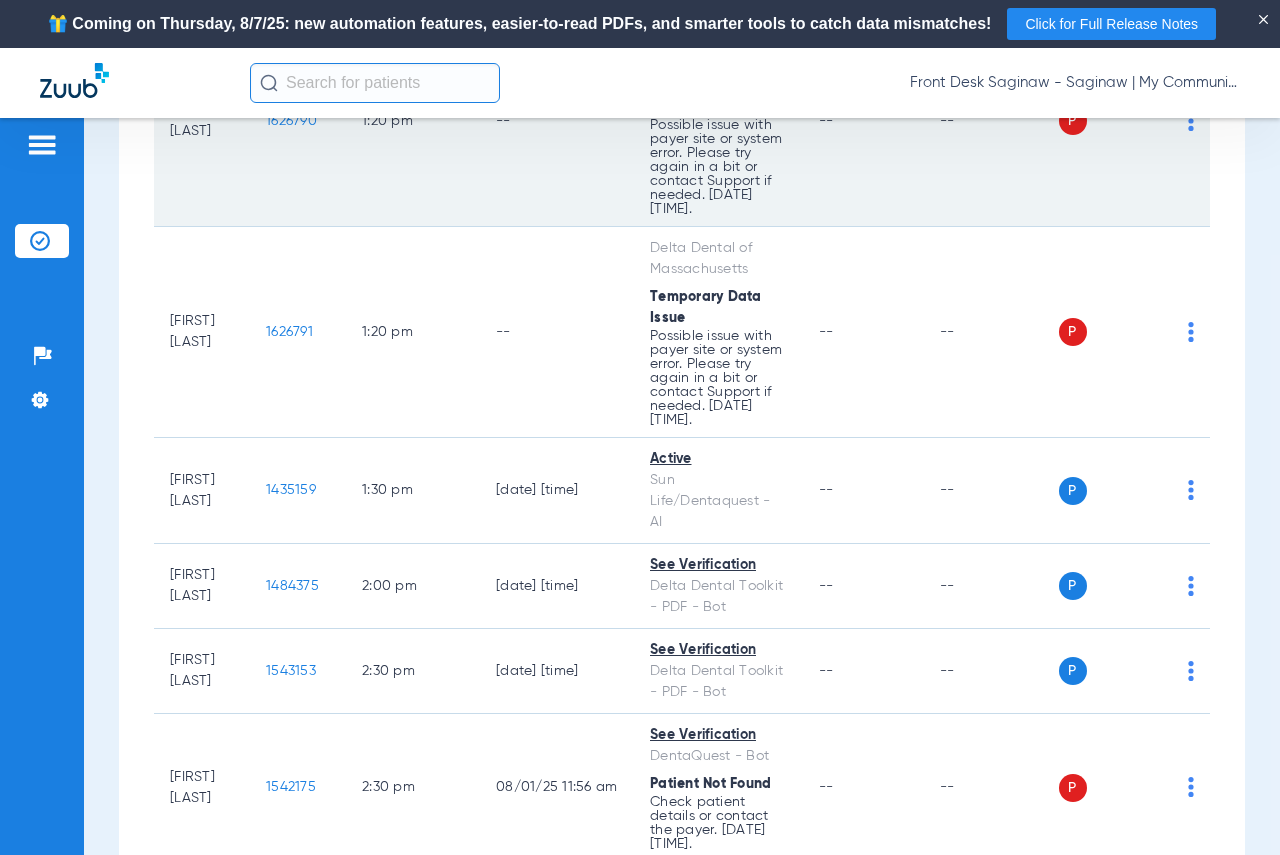 click on "1626790" 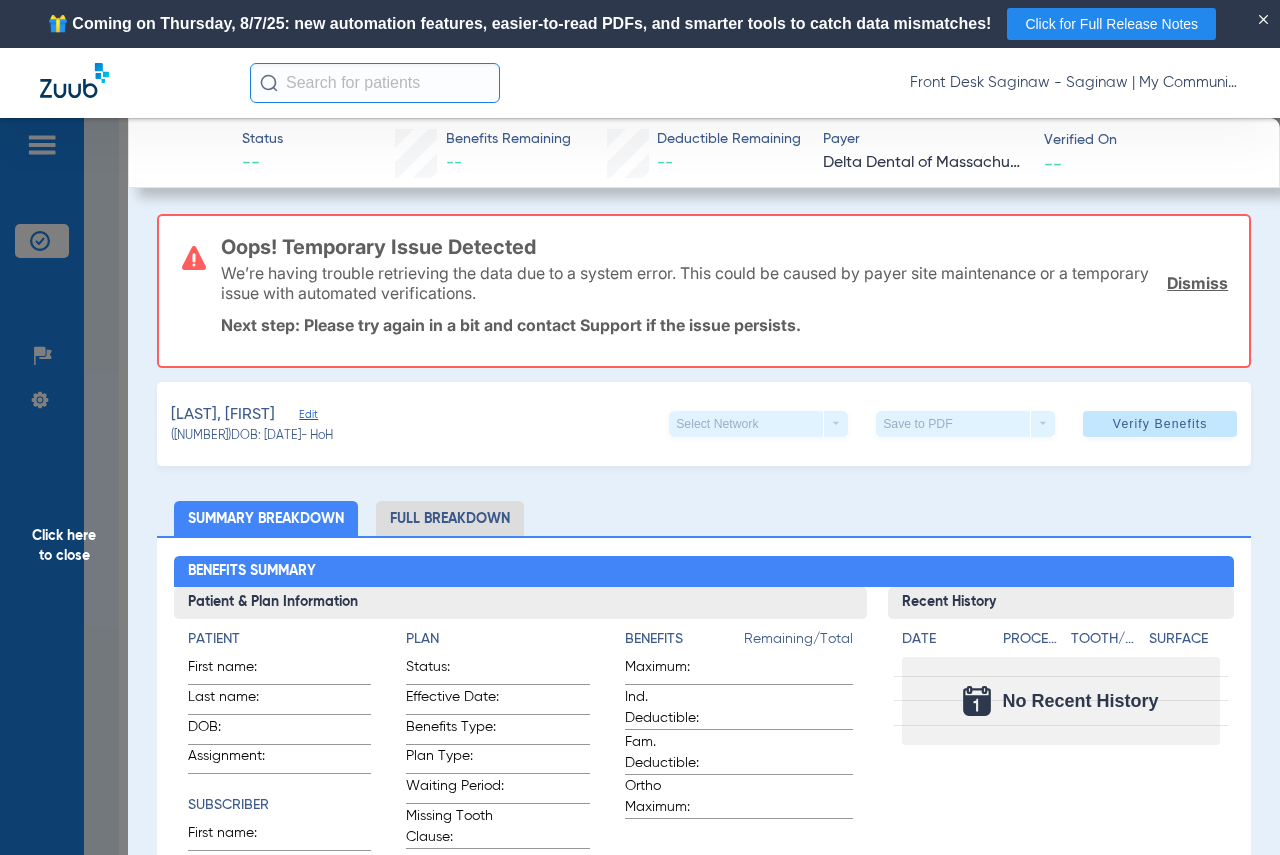scroll, scrollTop: 0, scrollLeft: 0, axis: both 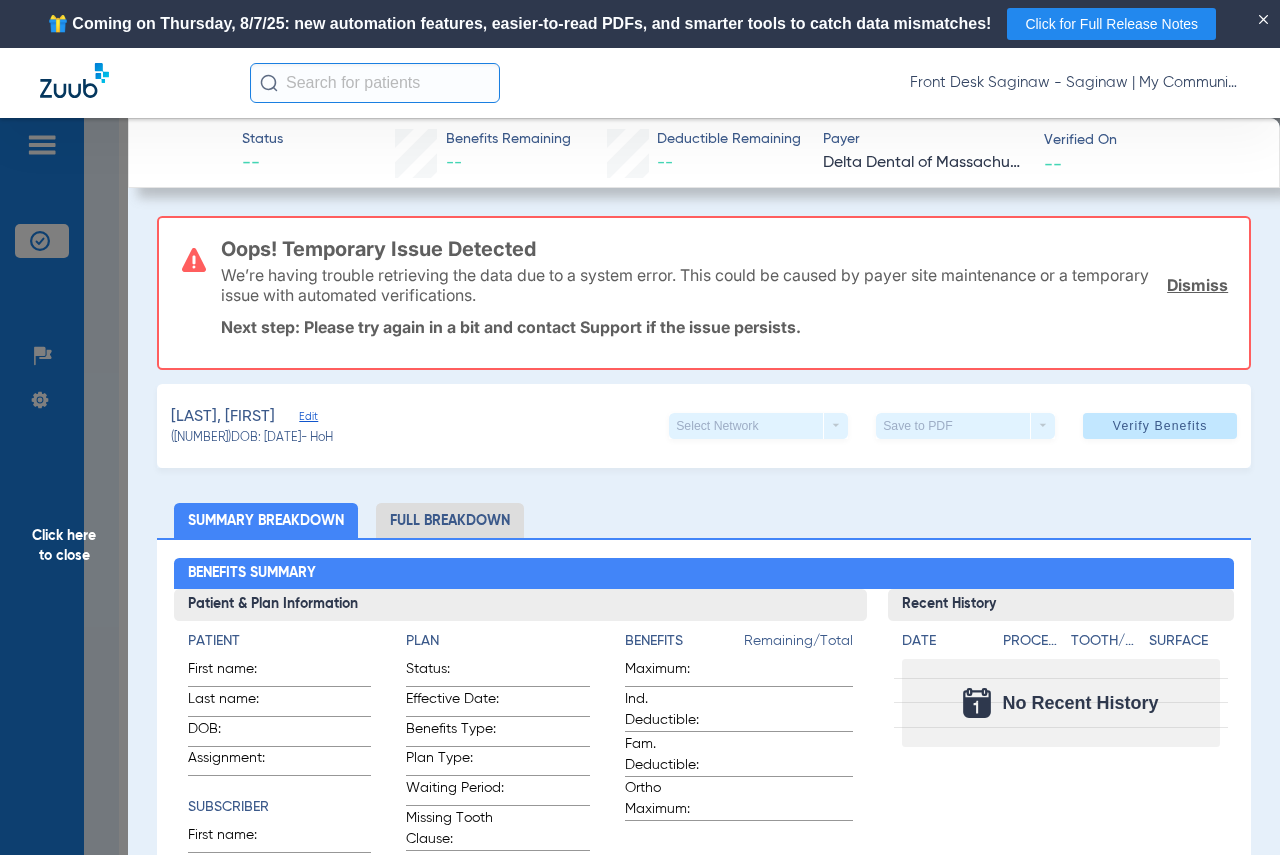 click on "Click here to close" 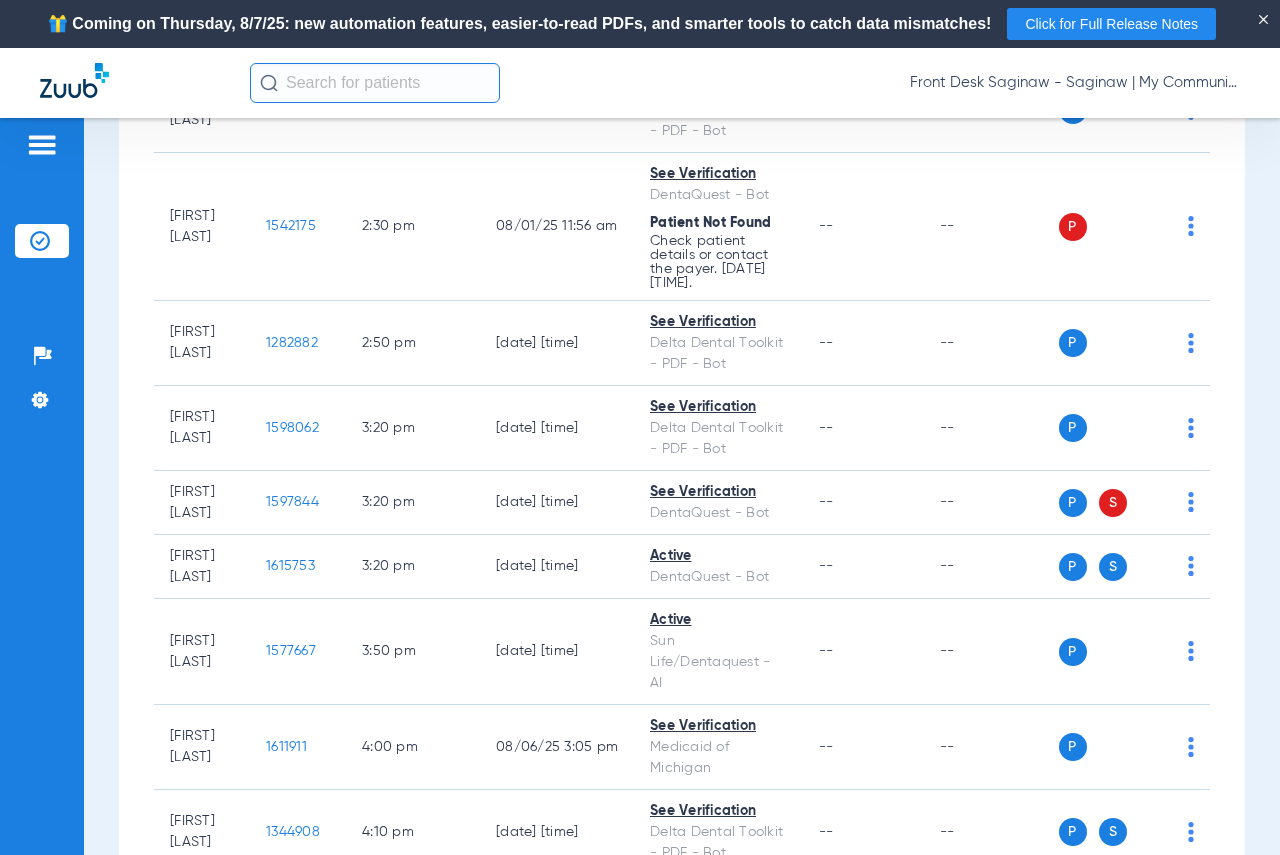 scroll, scrollTop: 3200, scrollLeft: 0, axis: vertical 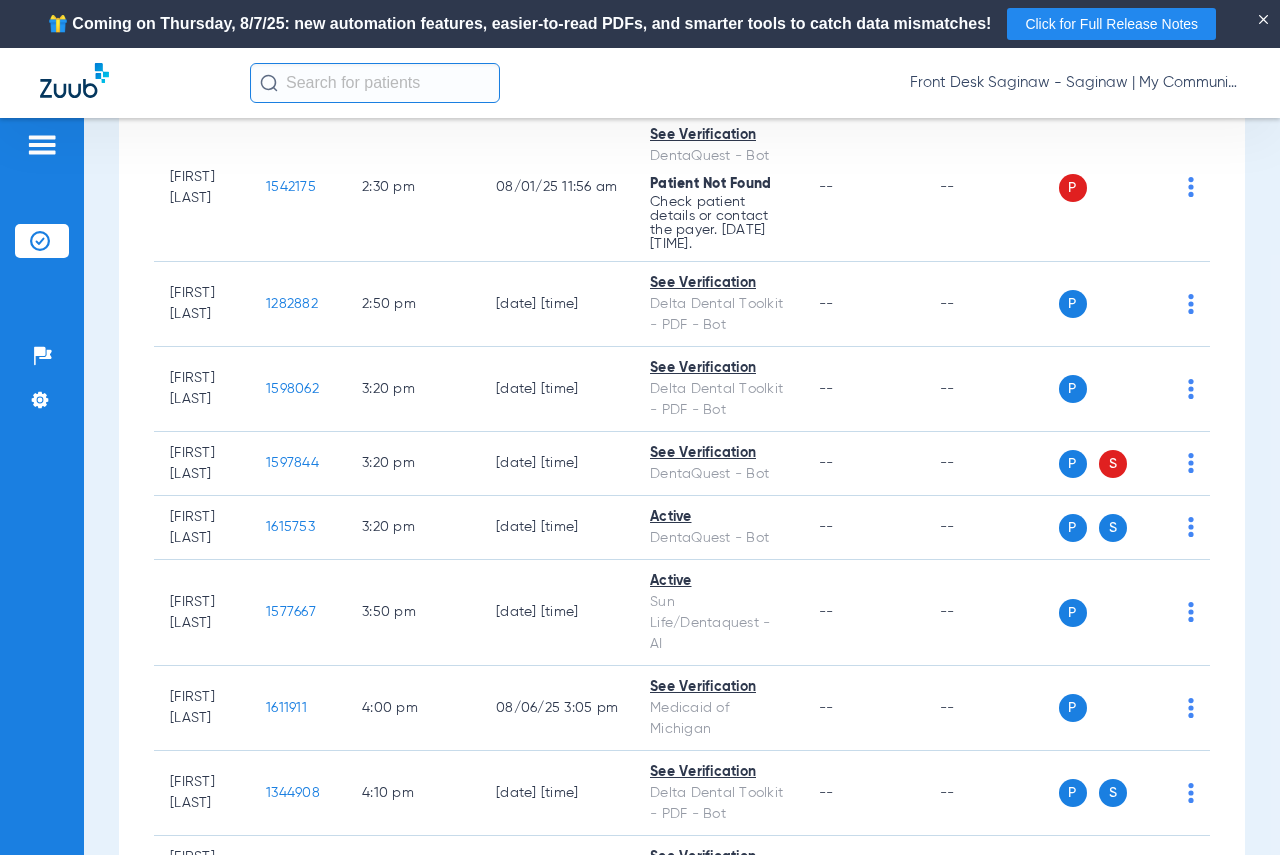 click on "1543153" 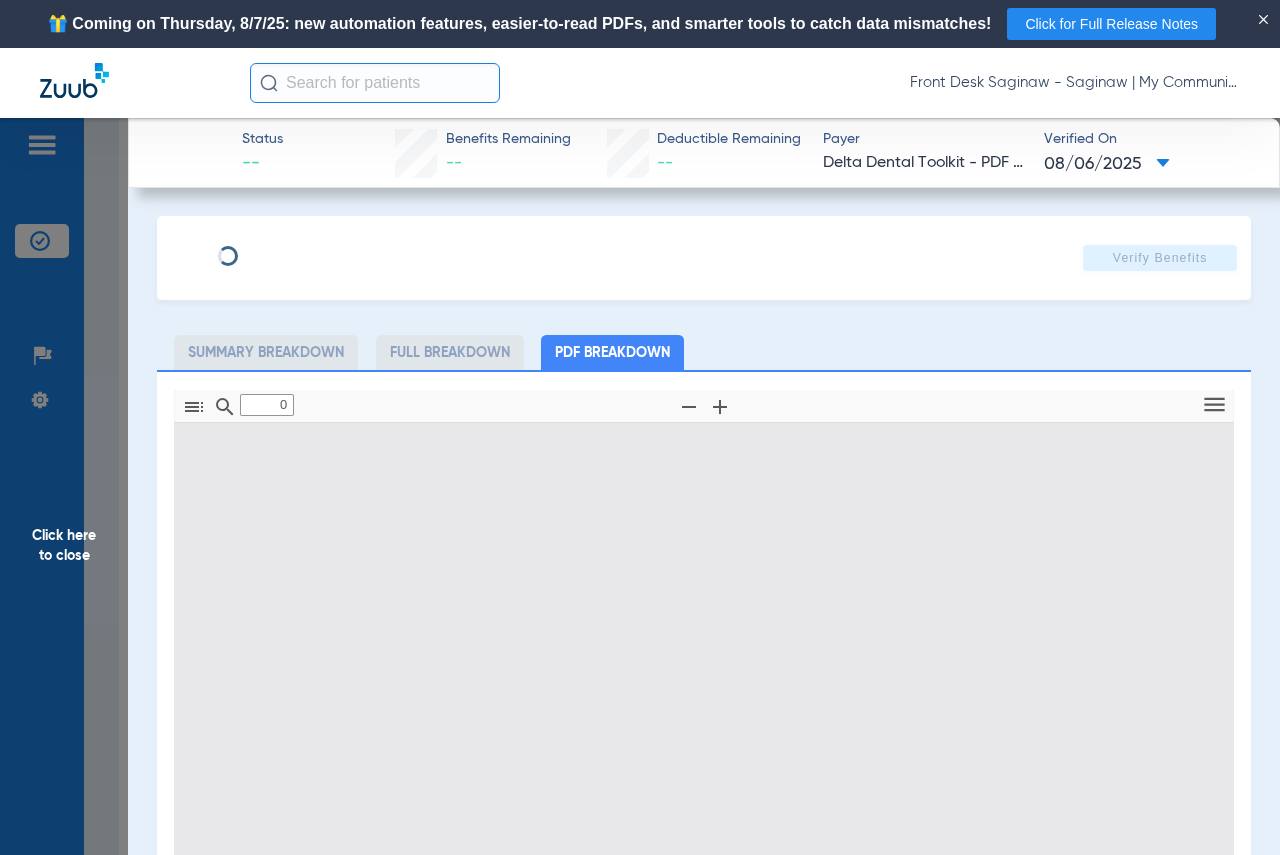 type on "1" 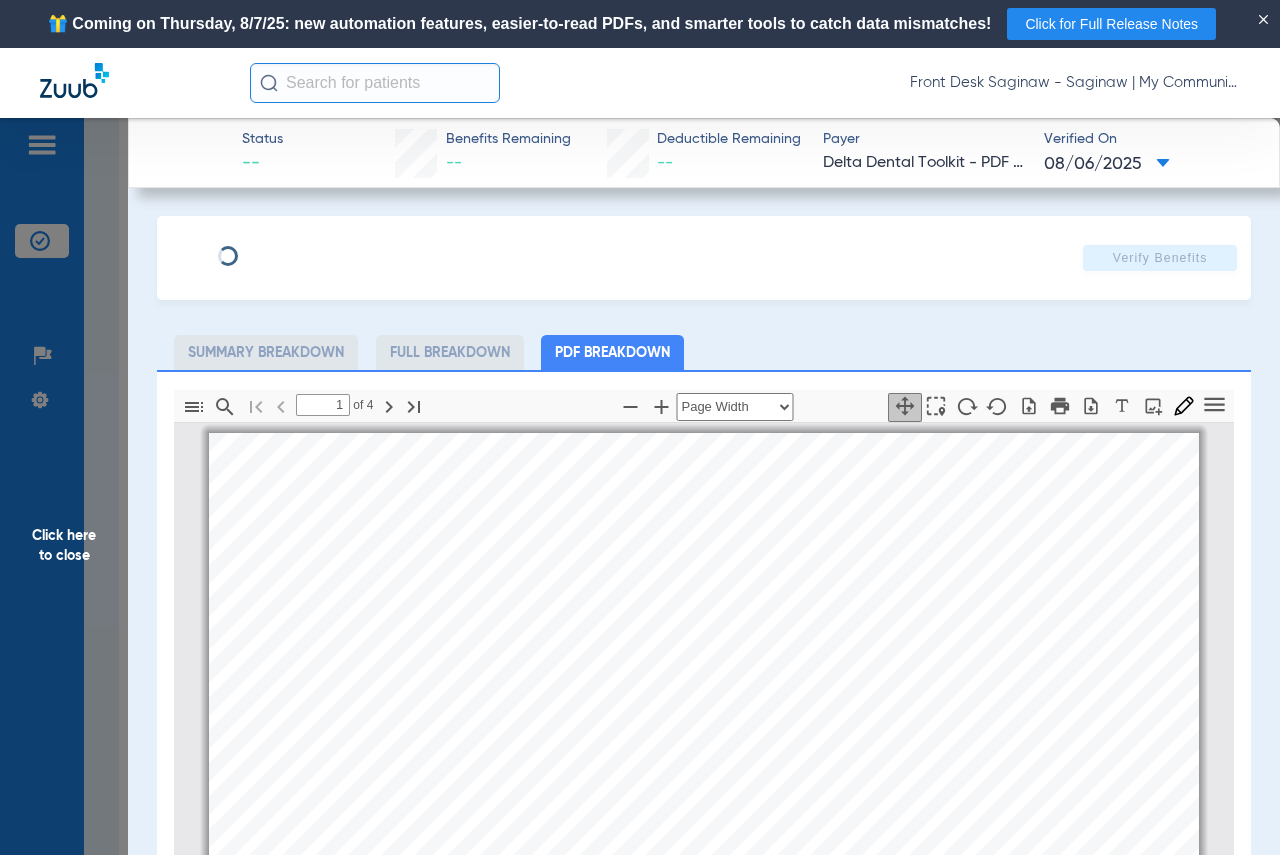 scroll, scrollTop: 10, scrollLeft: 0, axis: vertical 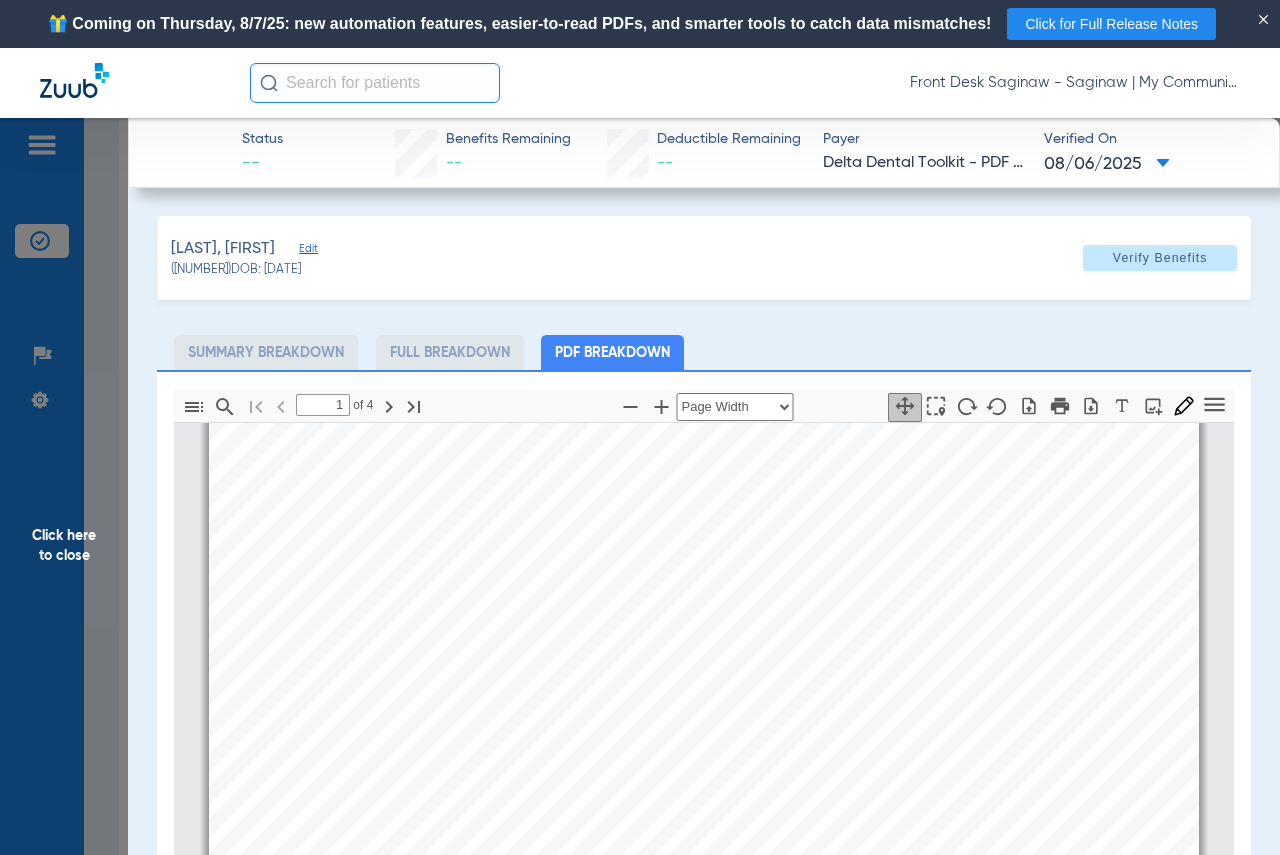 click on "Click here to close" 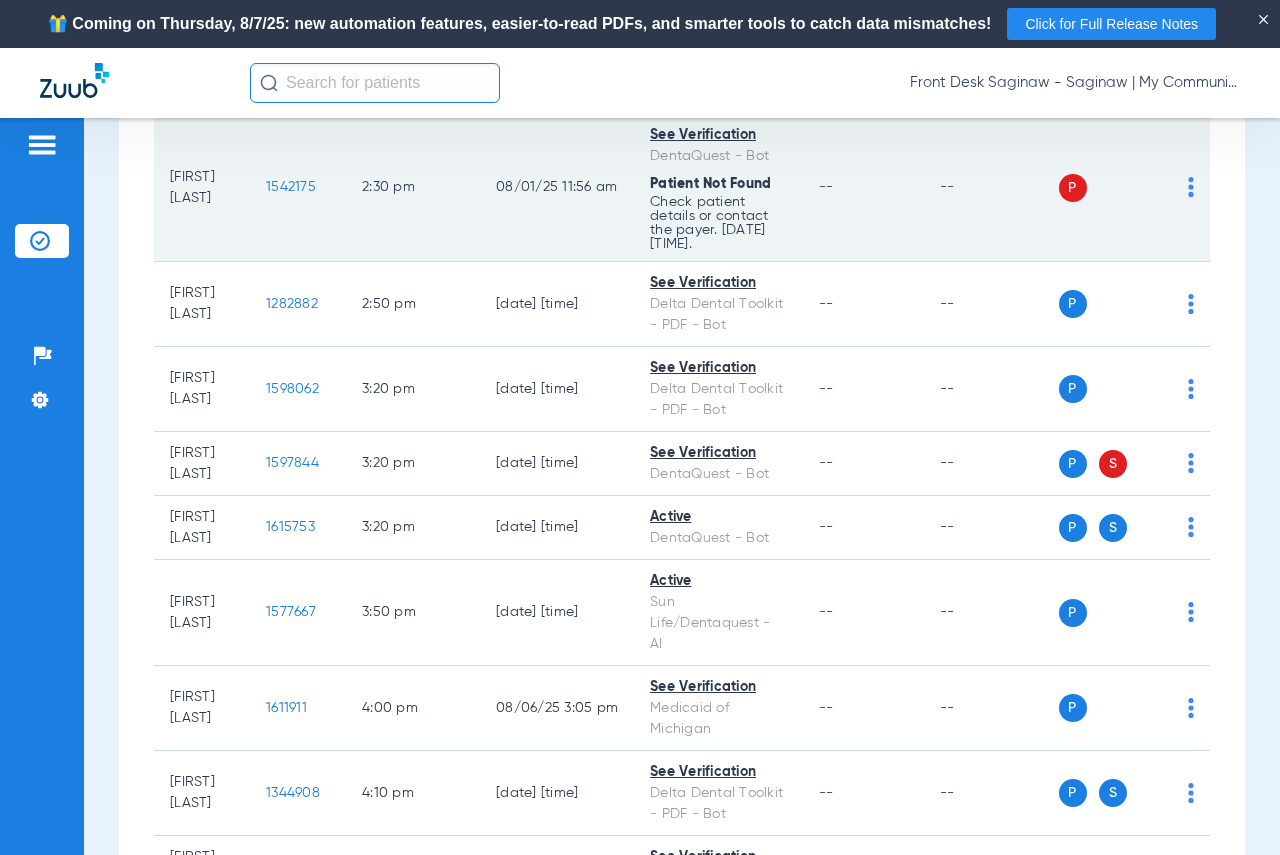 click on "1542175" 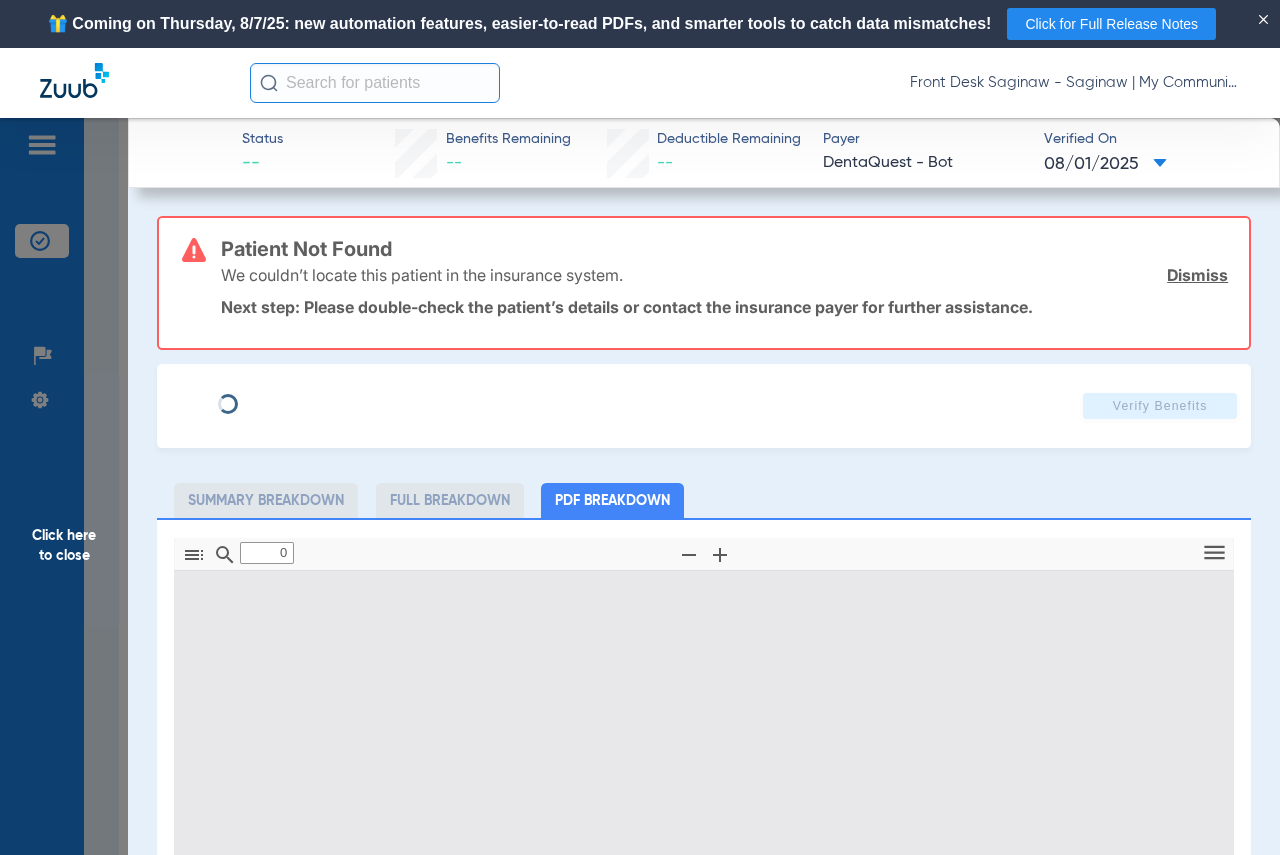 type on "1" 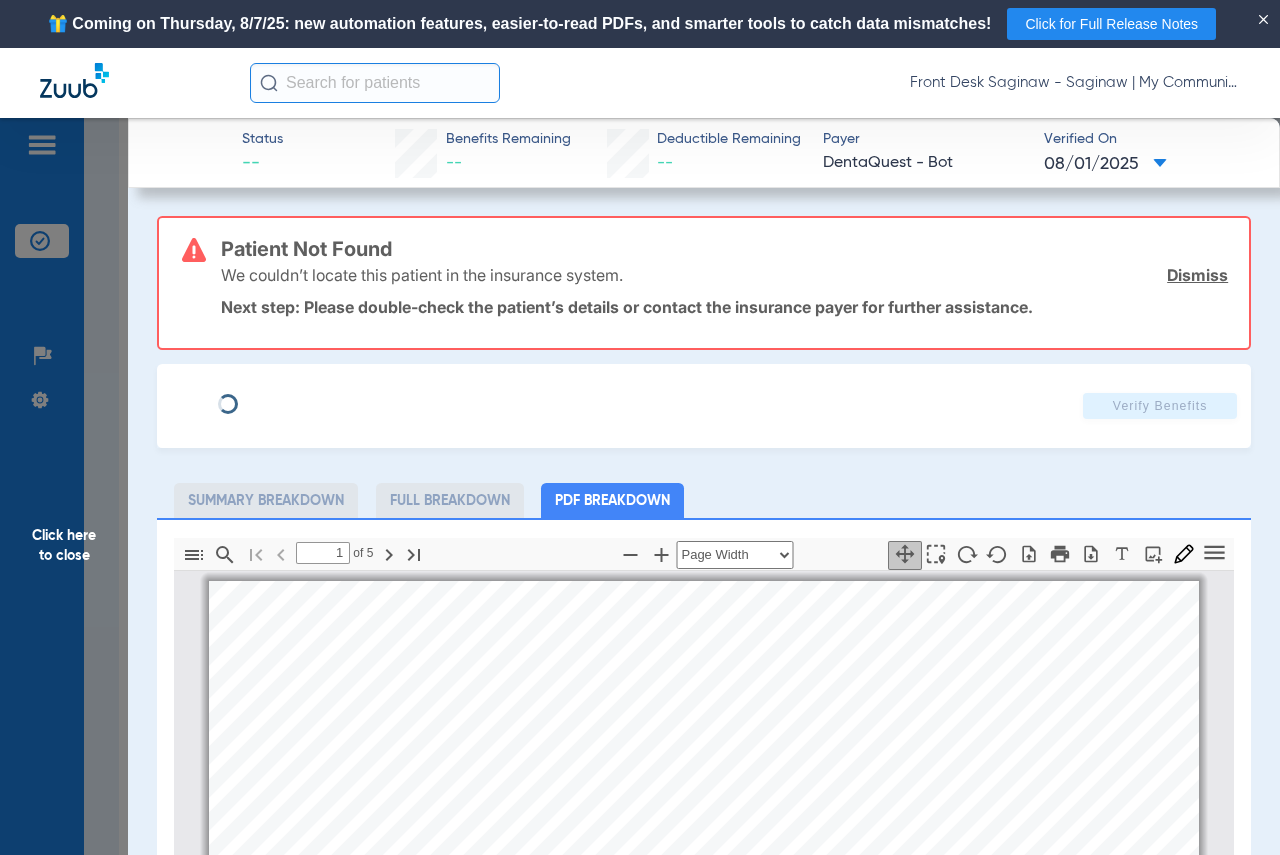 scroll, scrollTop: 10, scrollLeft: 0, axis: vertical 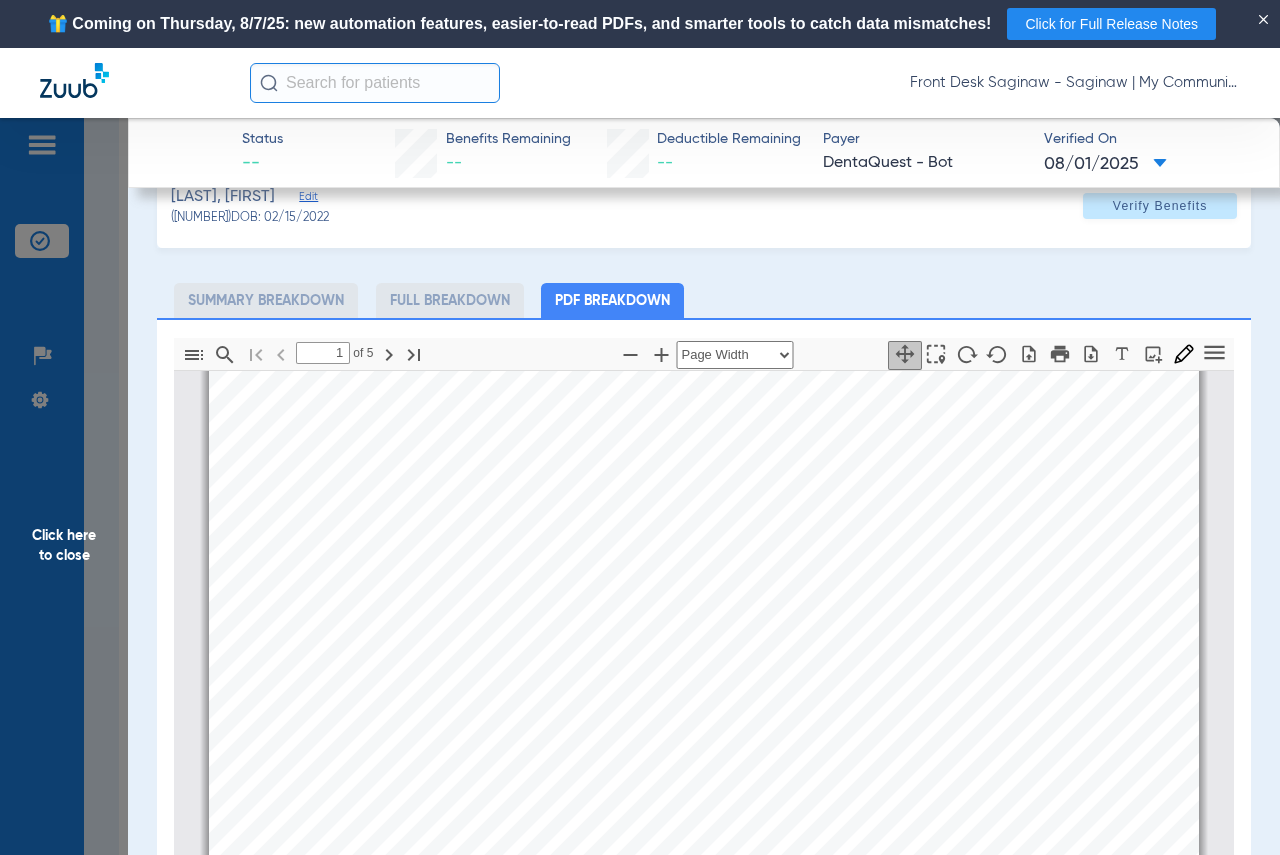 click on "Click here to close" 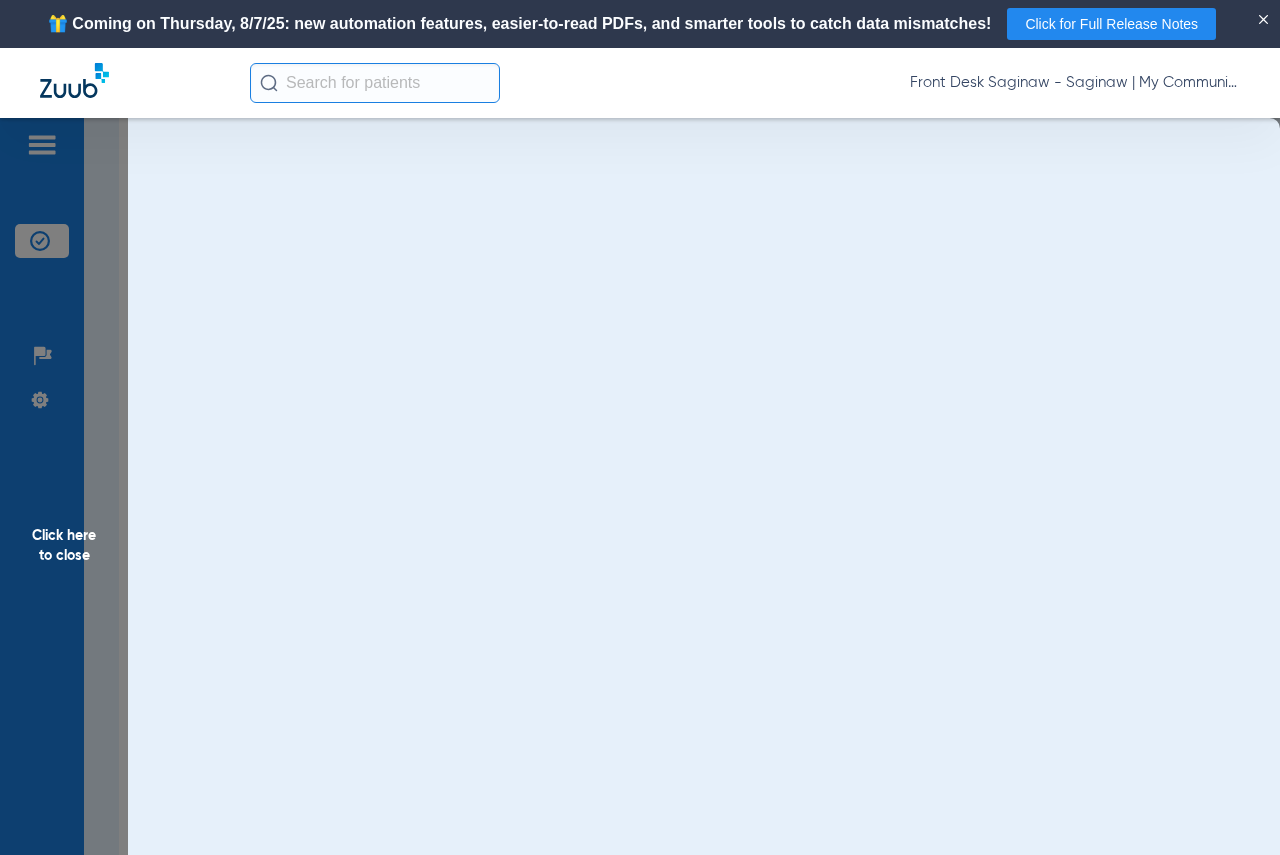 scroll, scrollTop: 0, scrollLeft: 0, axis: both 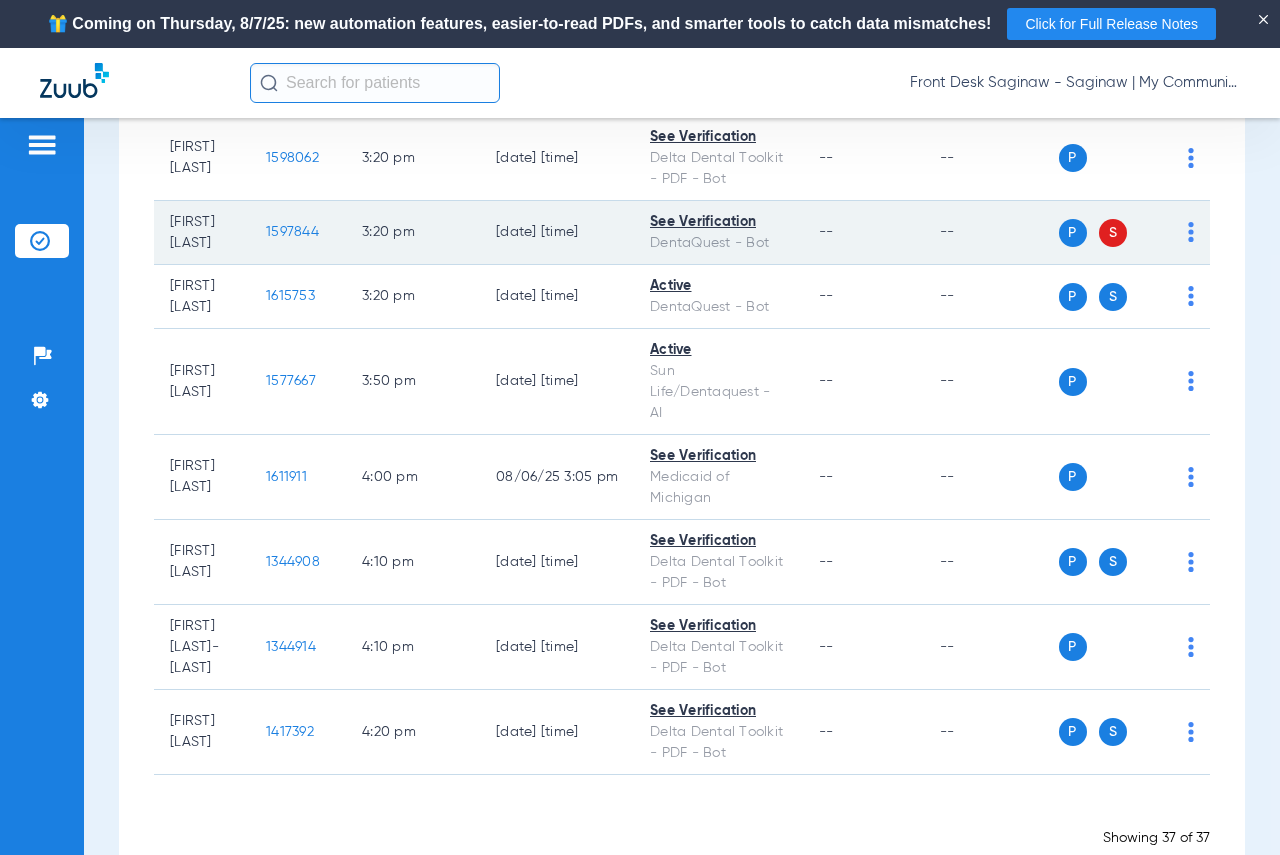 click on "1597844" 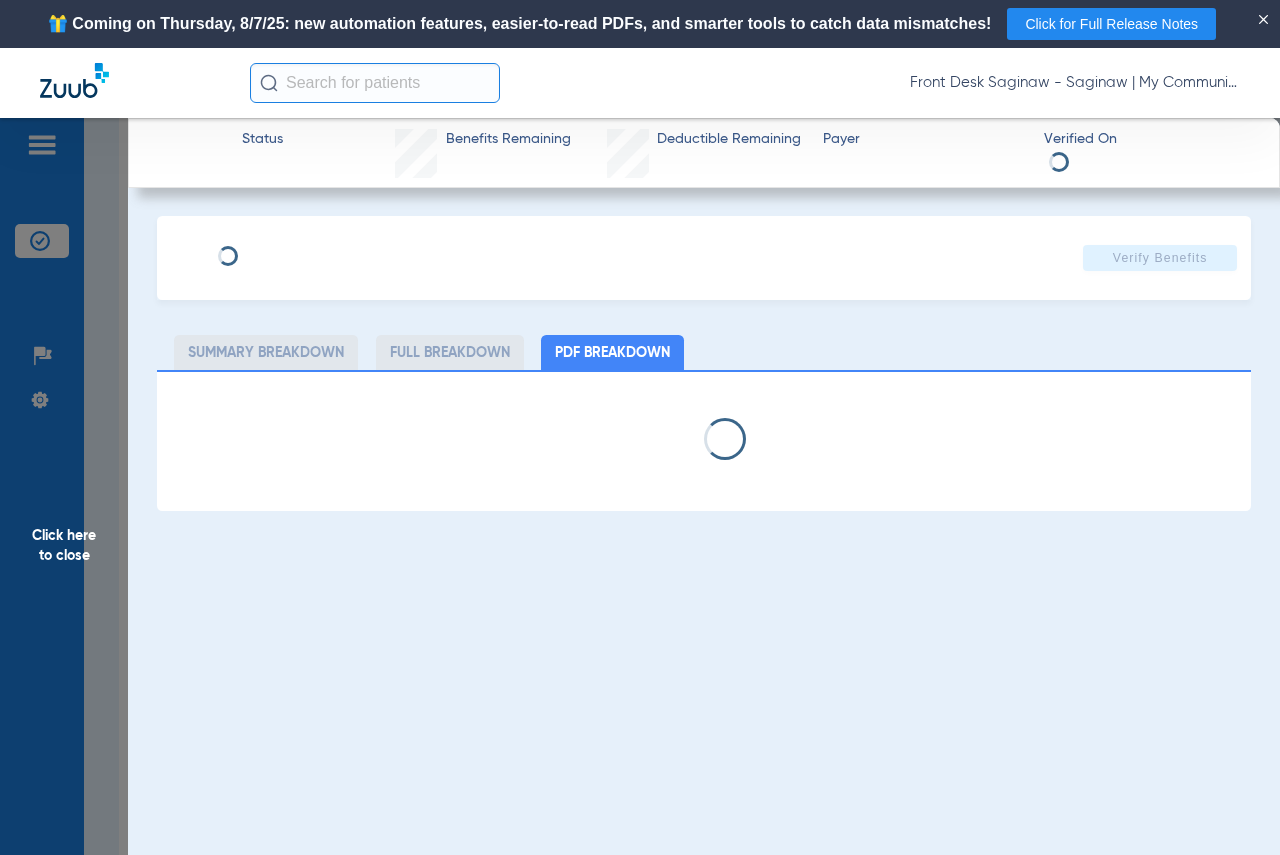 select on "page-width" 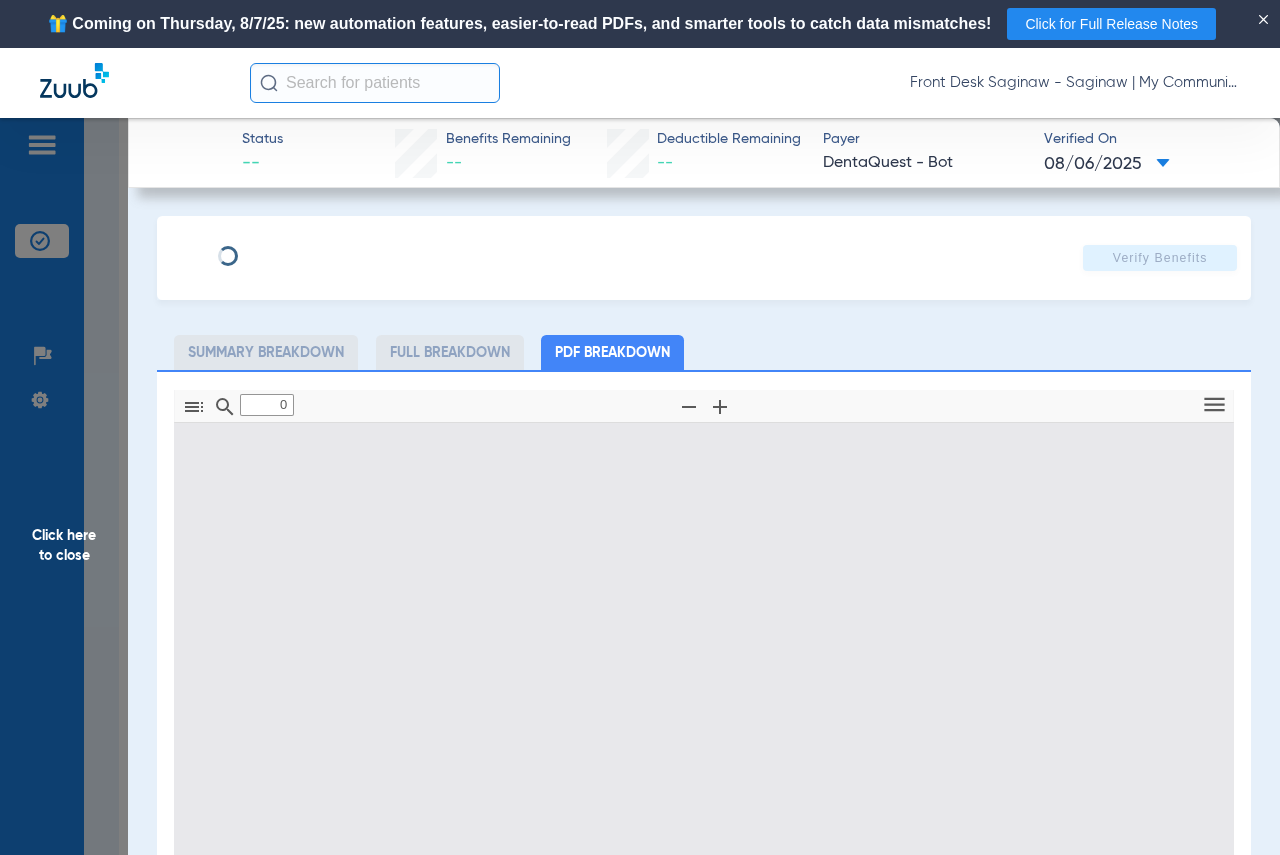 type on "1" 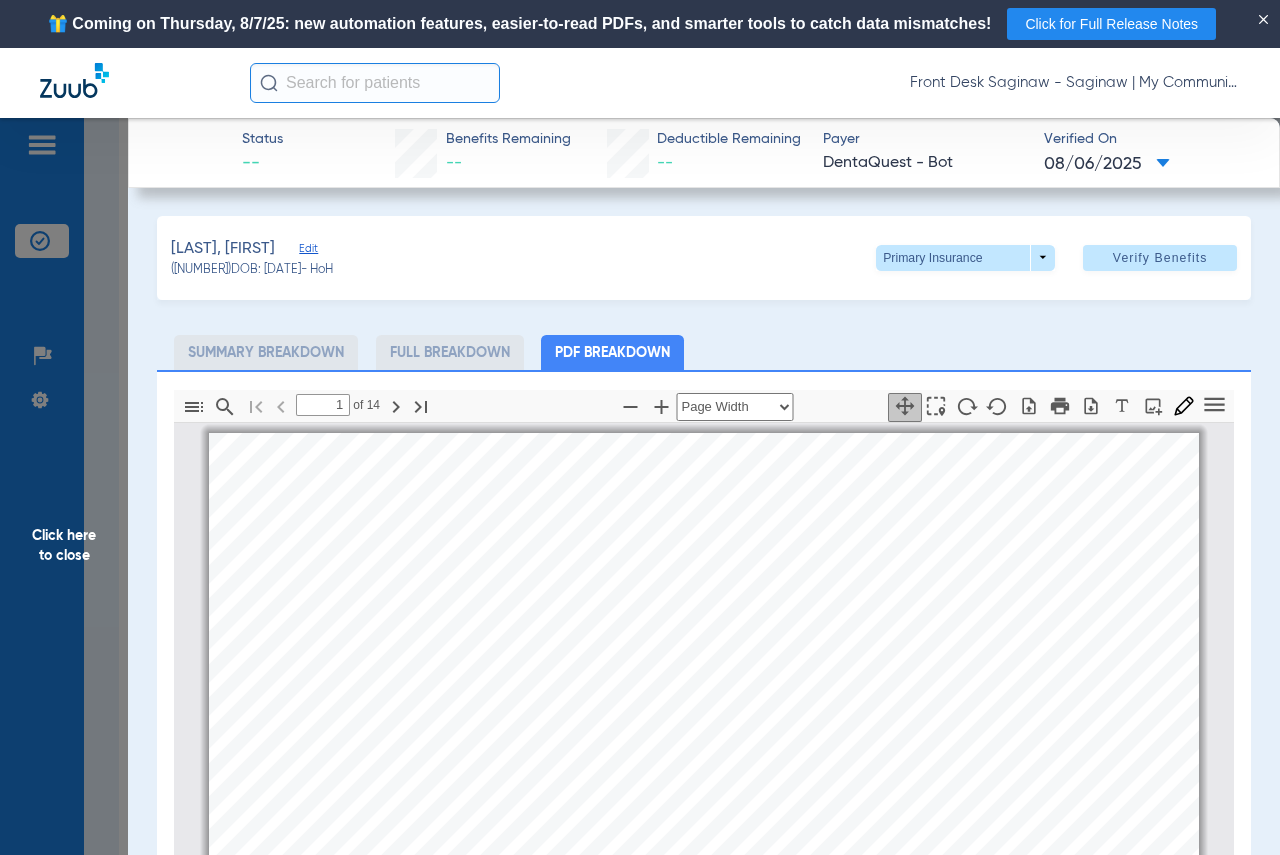 scroll, scrollTop: 10, scrollLeft: 0, axis: vertical 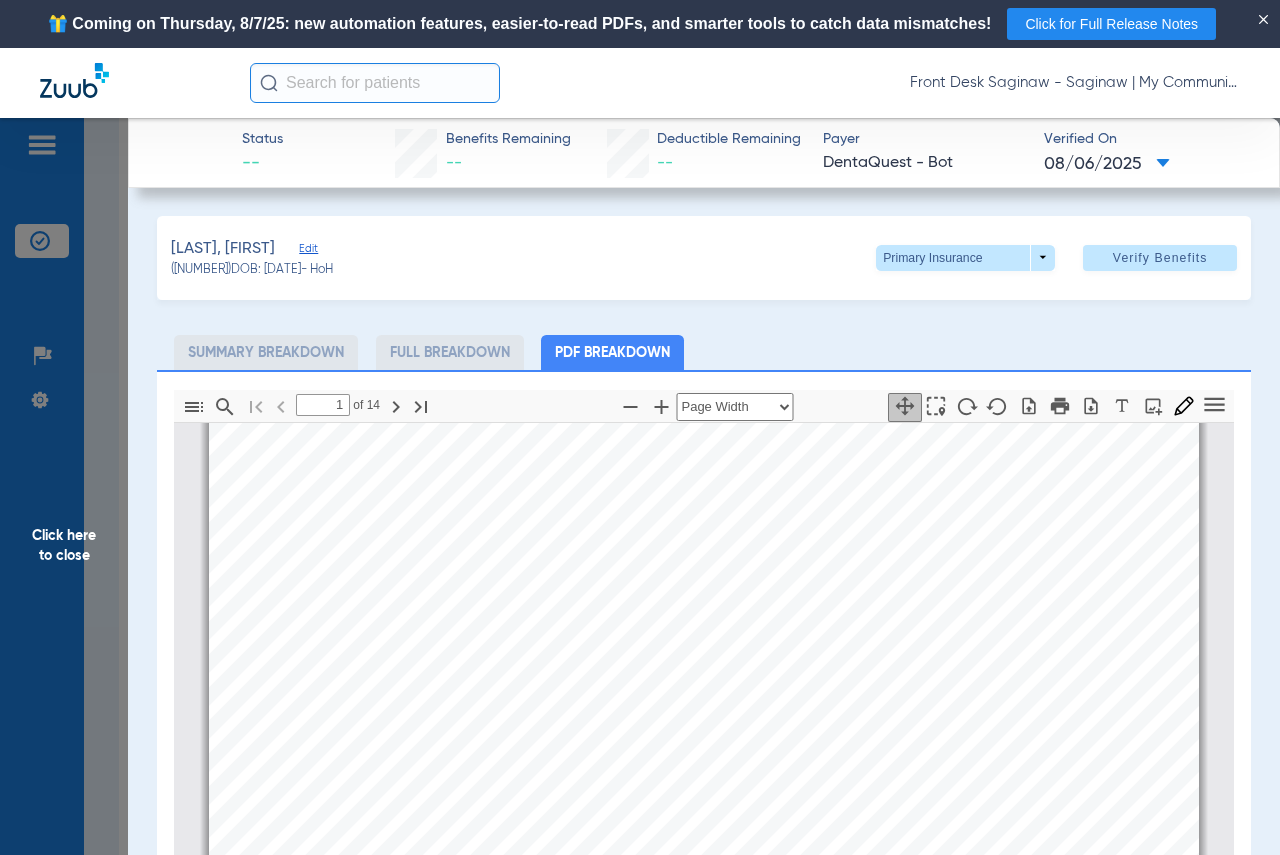 click on "Click here to close" 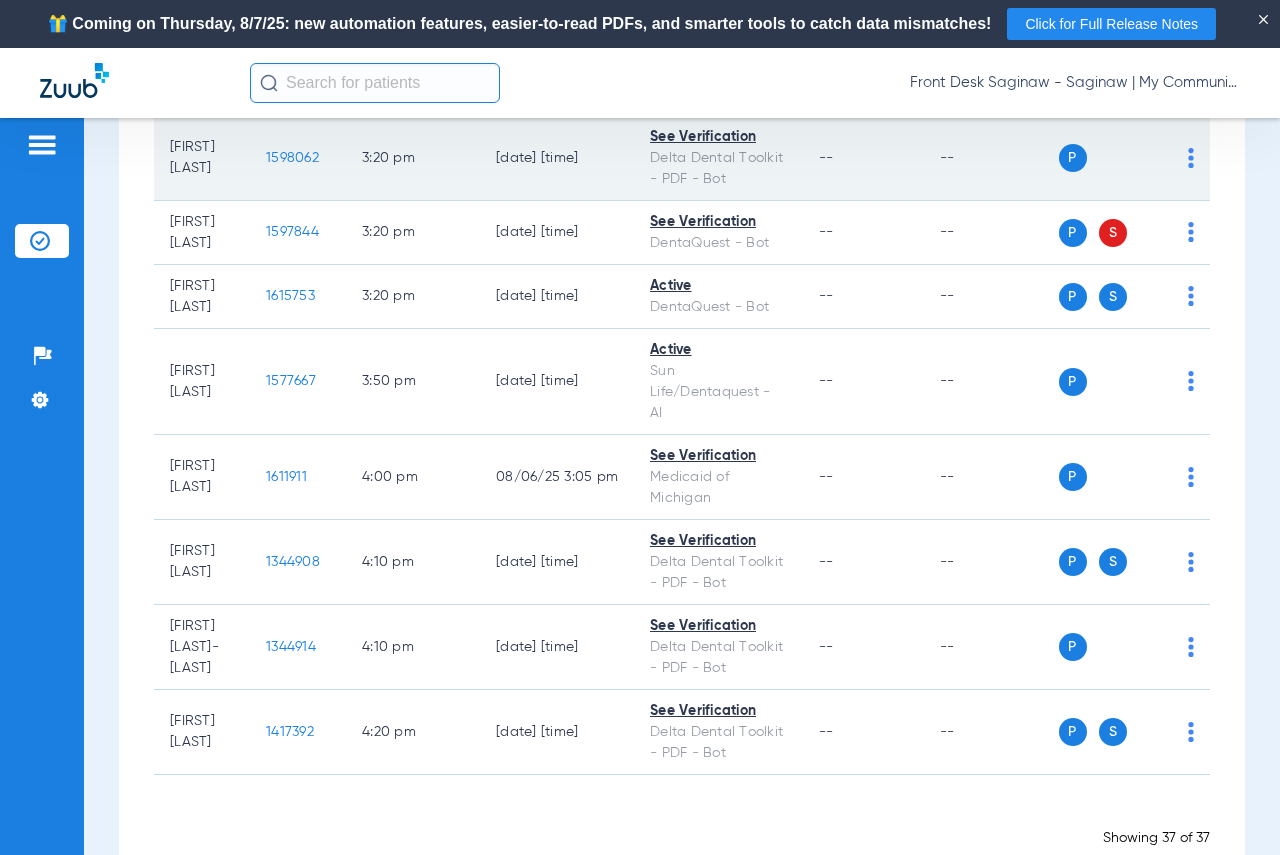 scroll, scrollTop: 3700, scrollLeft: 0, axis: vertical 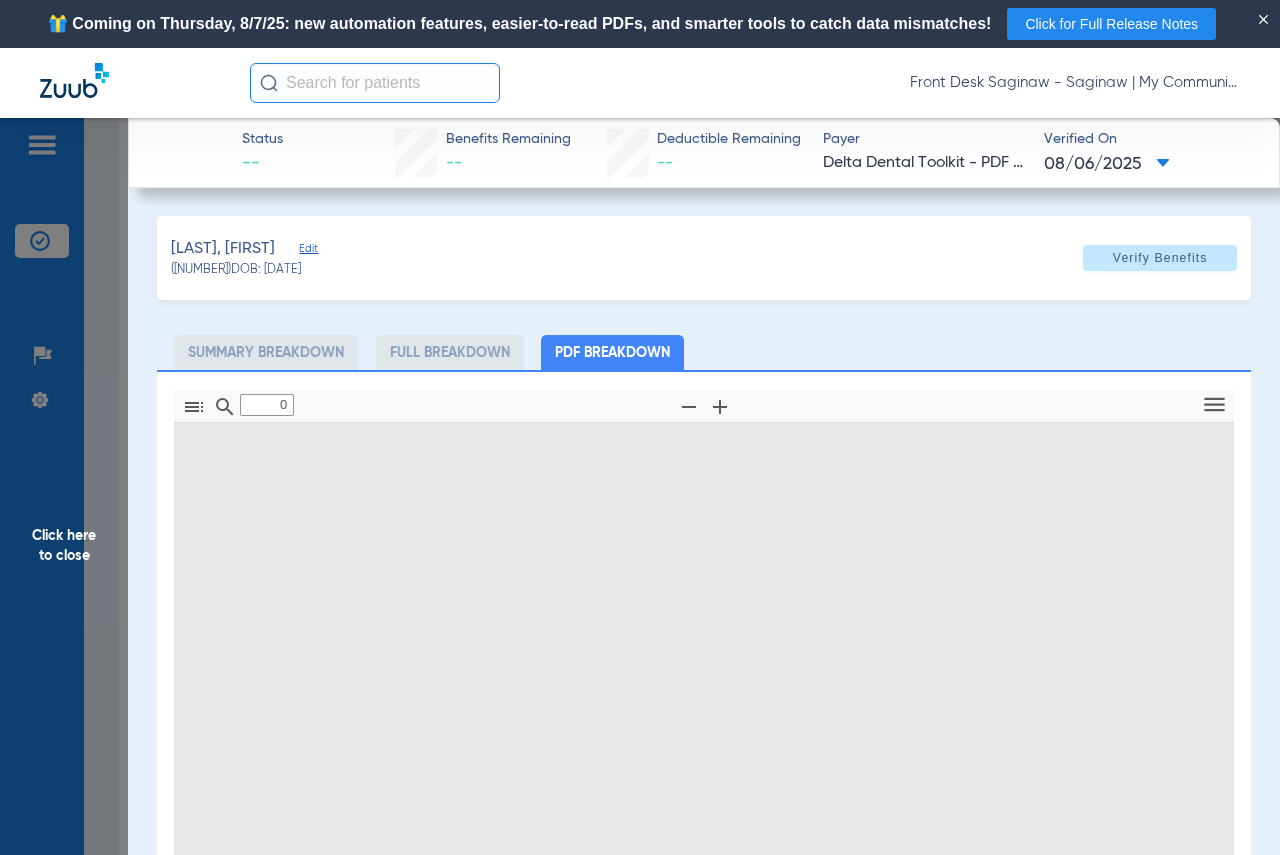 type on "1" 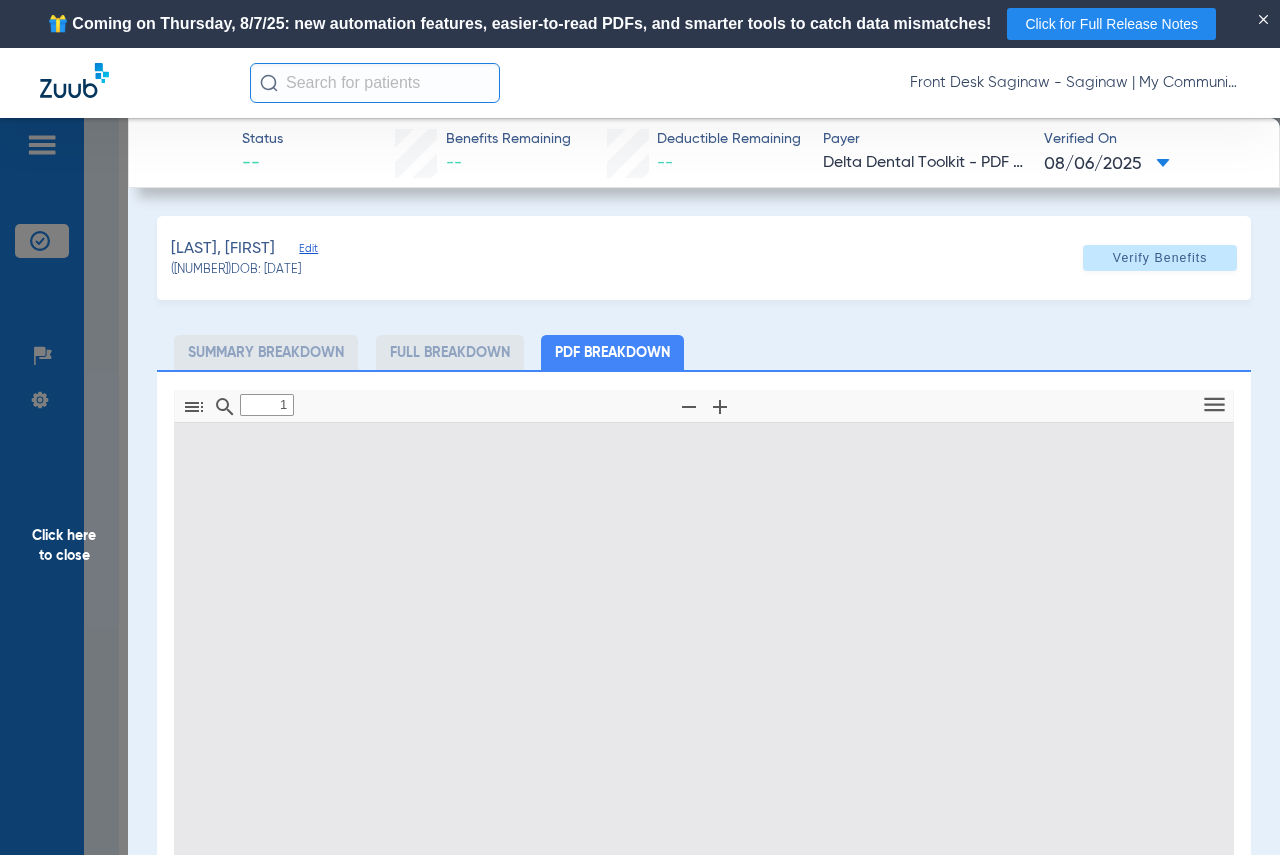 scroll, scrollTop: 10, scrollLeft: 0, axis: vertical 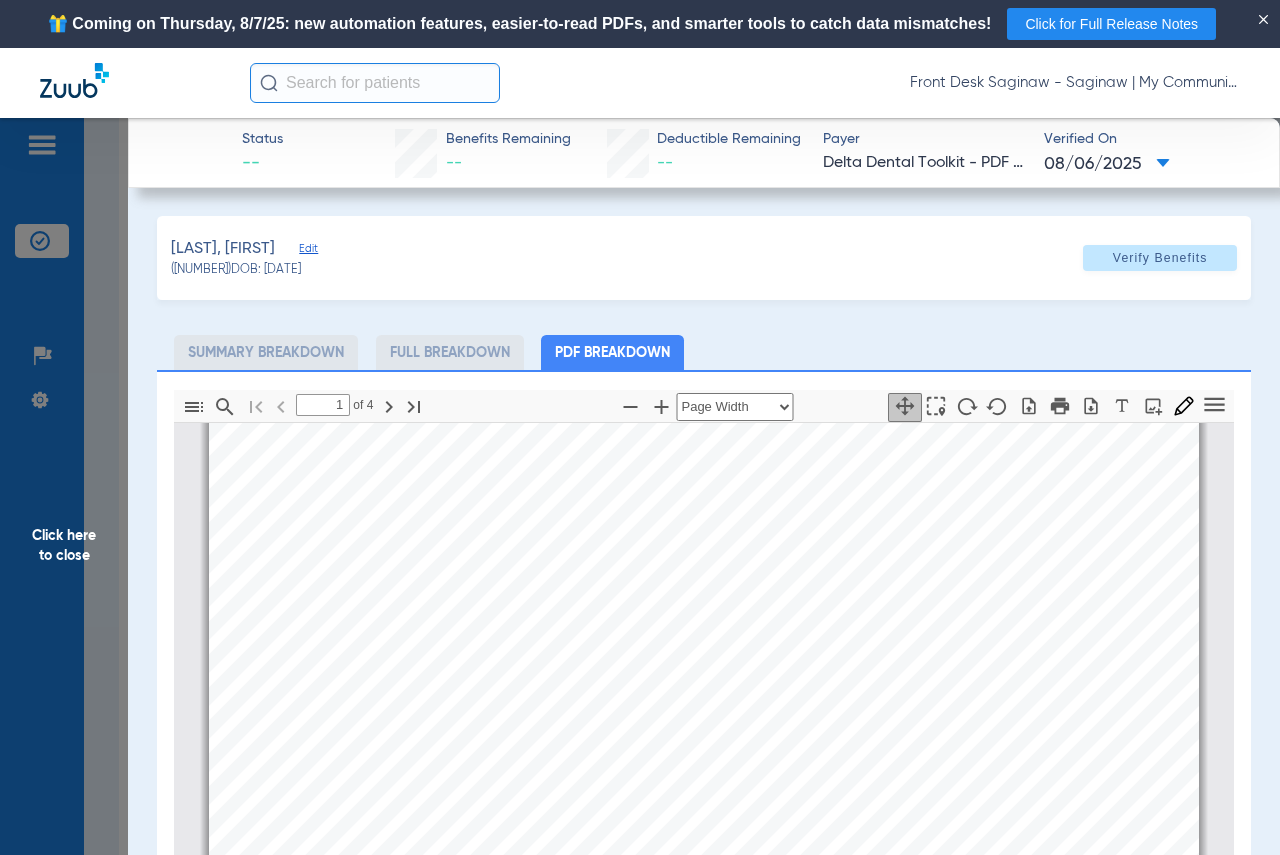 click on "Click here to close" 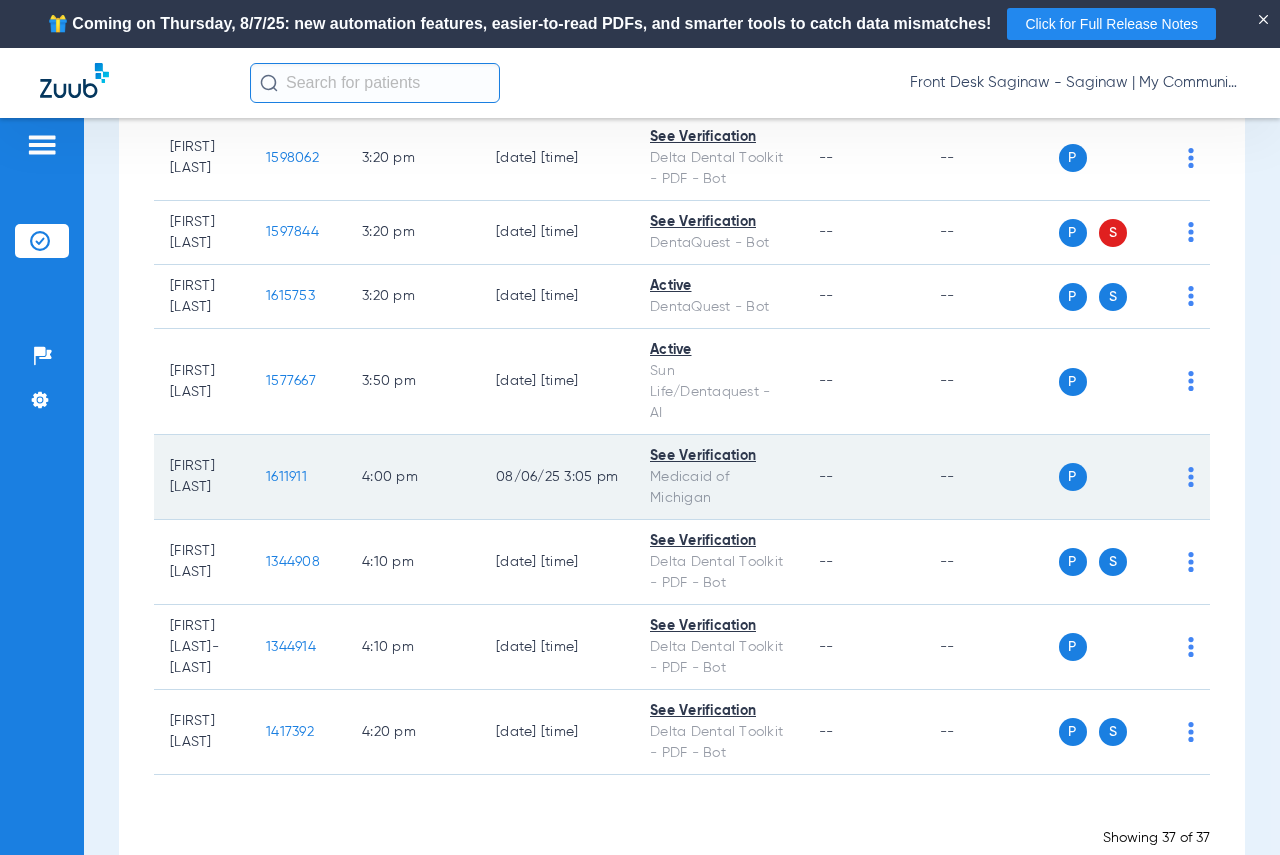 scroll, scrollTop: 3900, scrollLeft: 0, axis: vertical 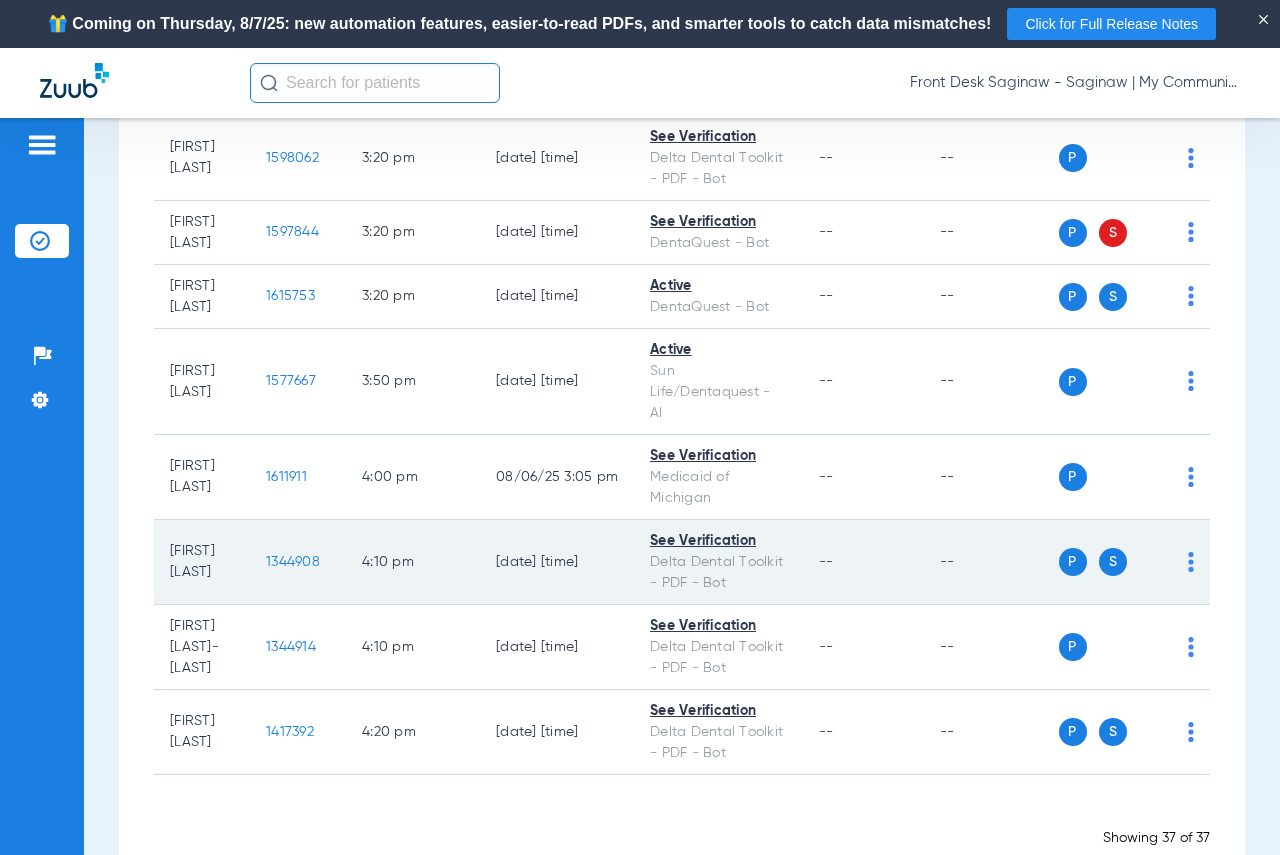 click on "1344908" 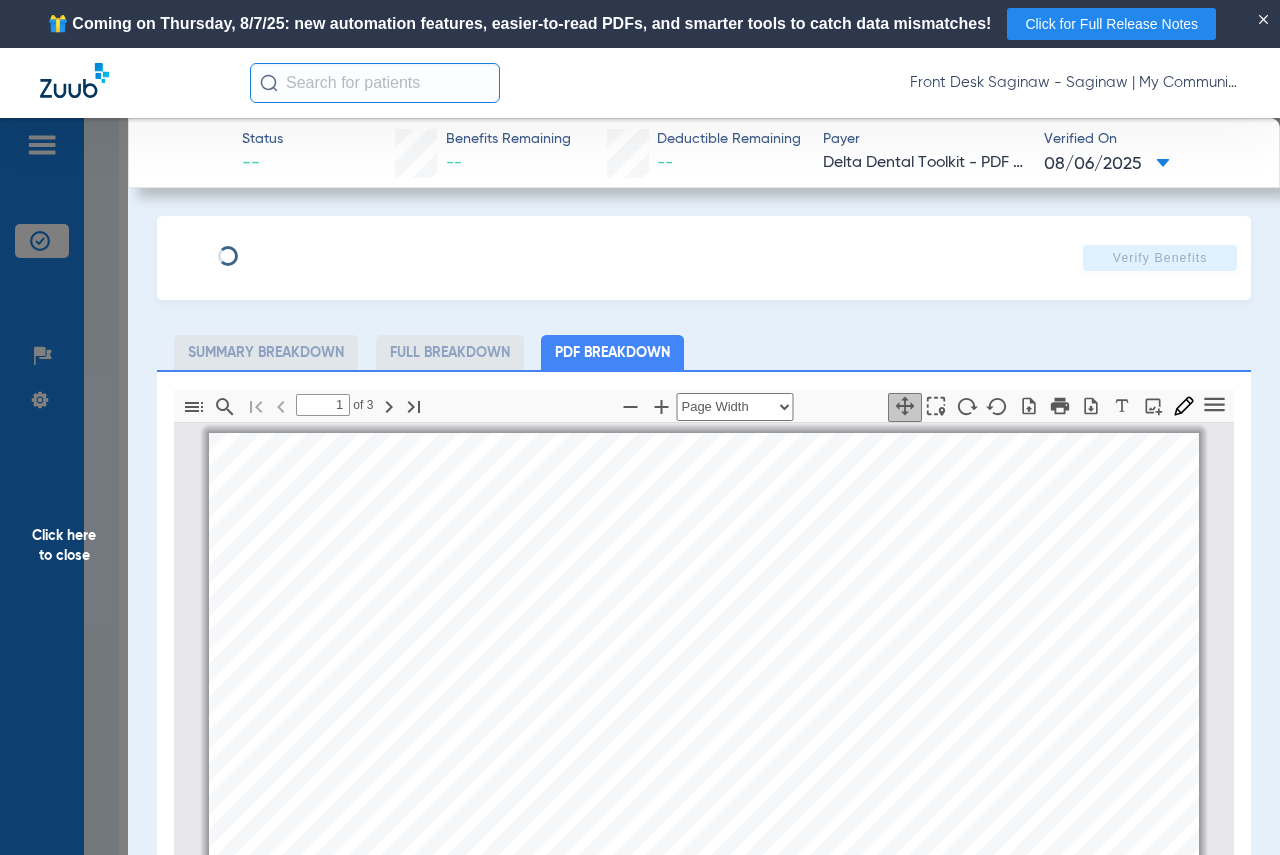 scroll, scrollTop: 10, scrollLeft: 0, axis: vertical 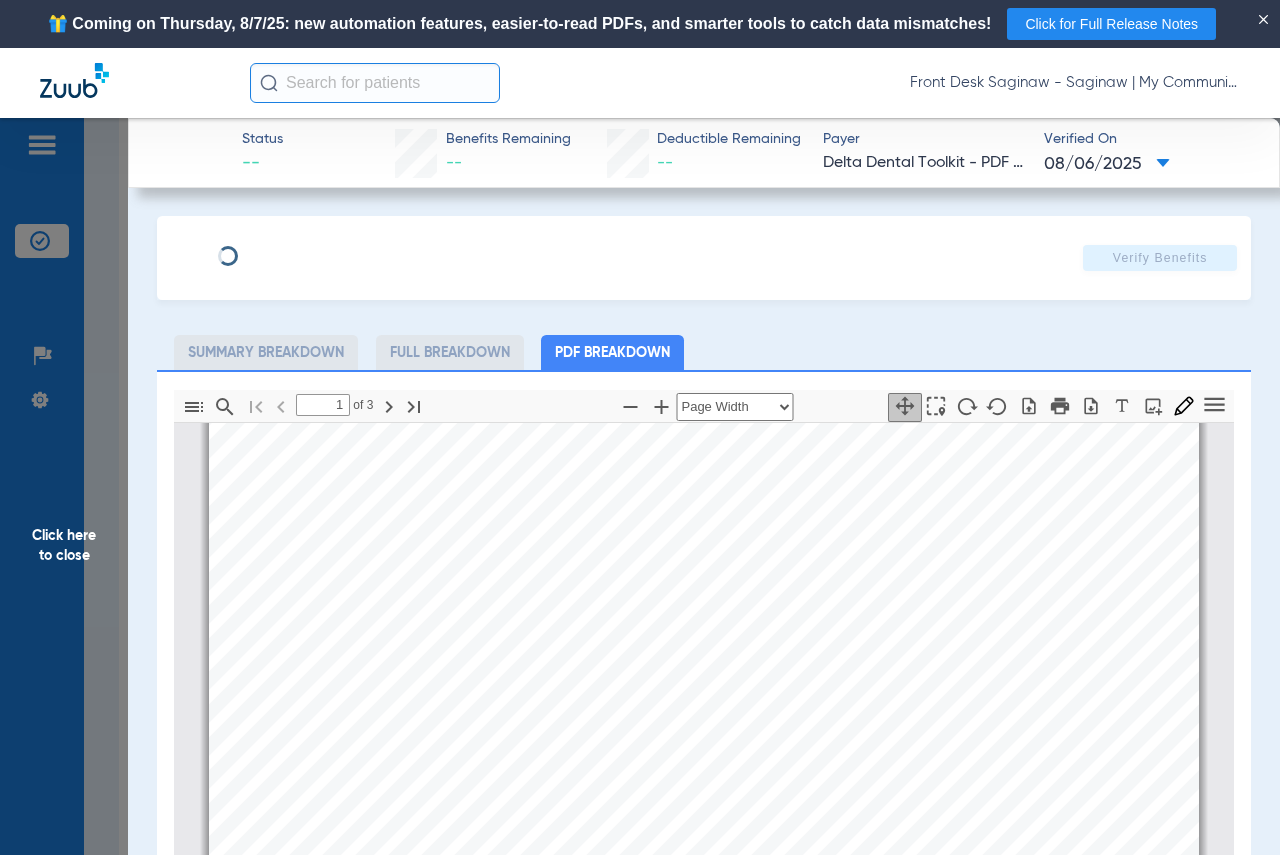 type on "2" 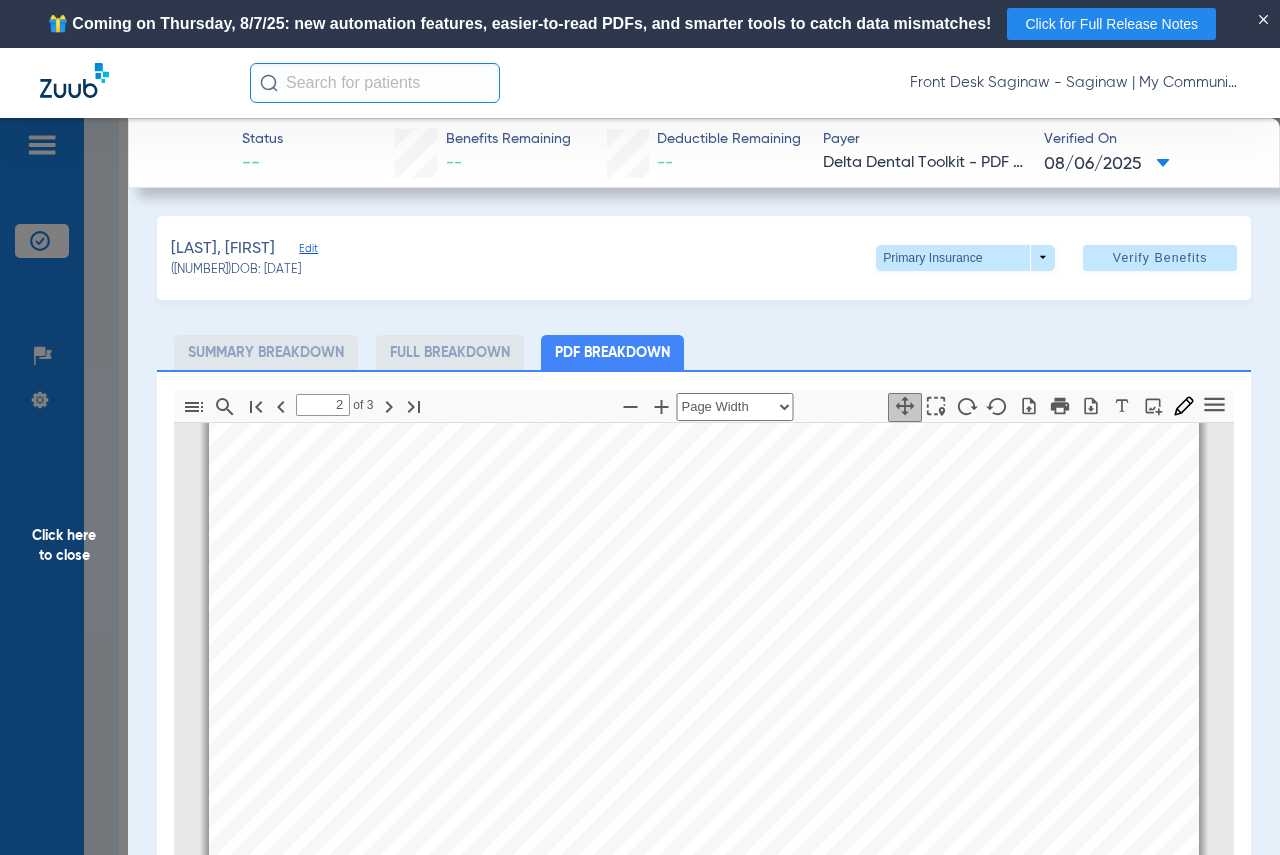 scroll, scrollTop: 1310, scrollLeft: 0, axis: vertical 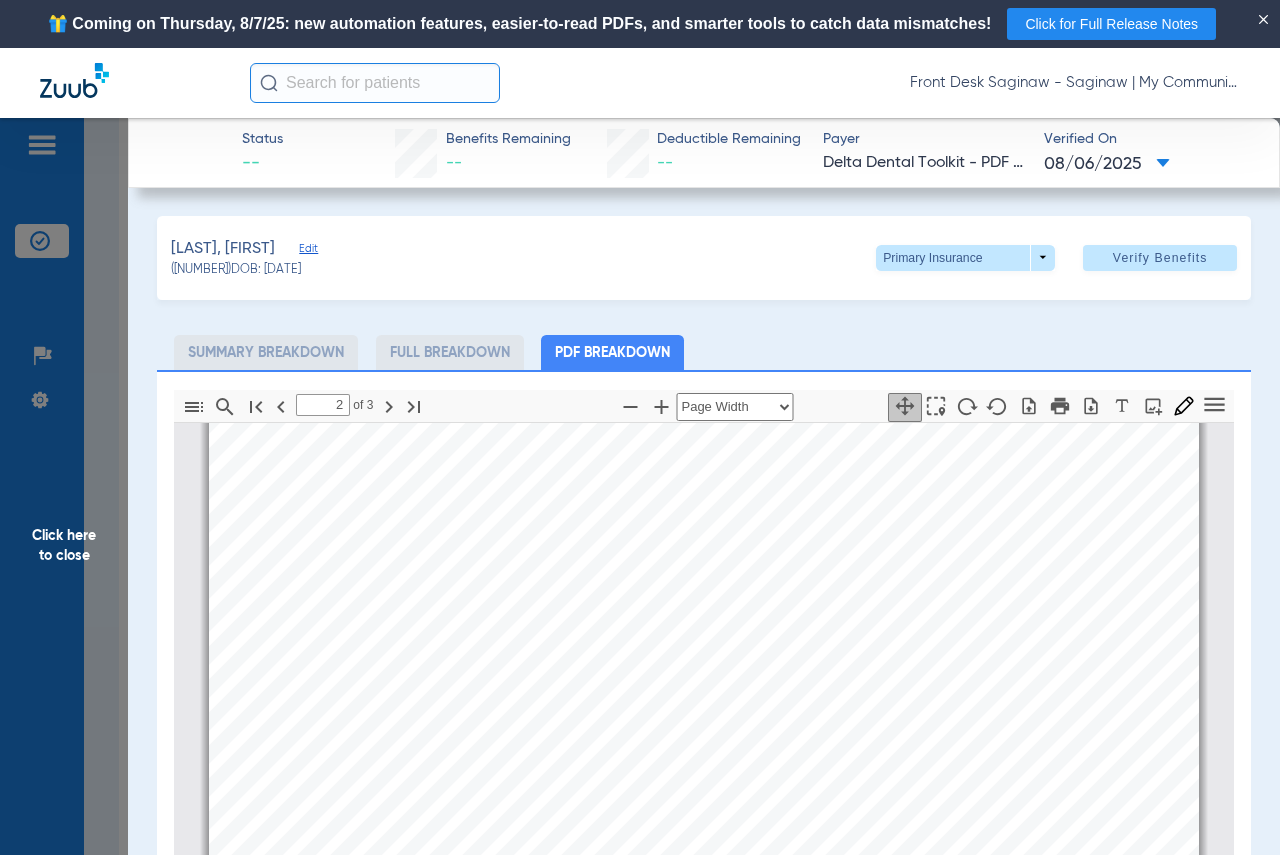 click on "Click here to close" 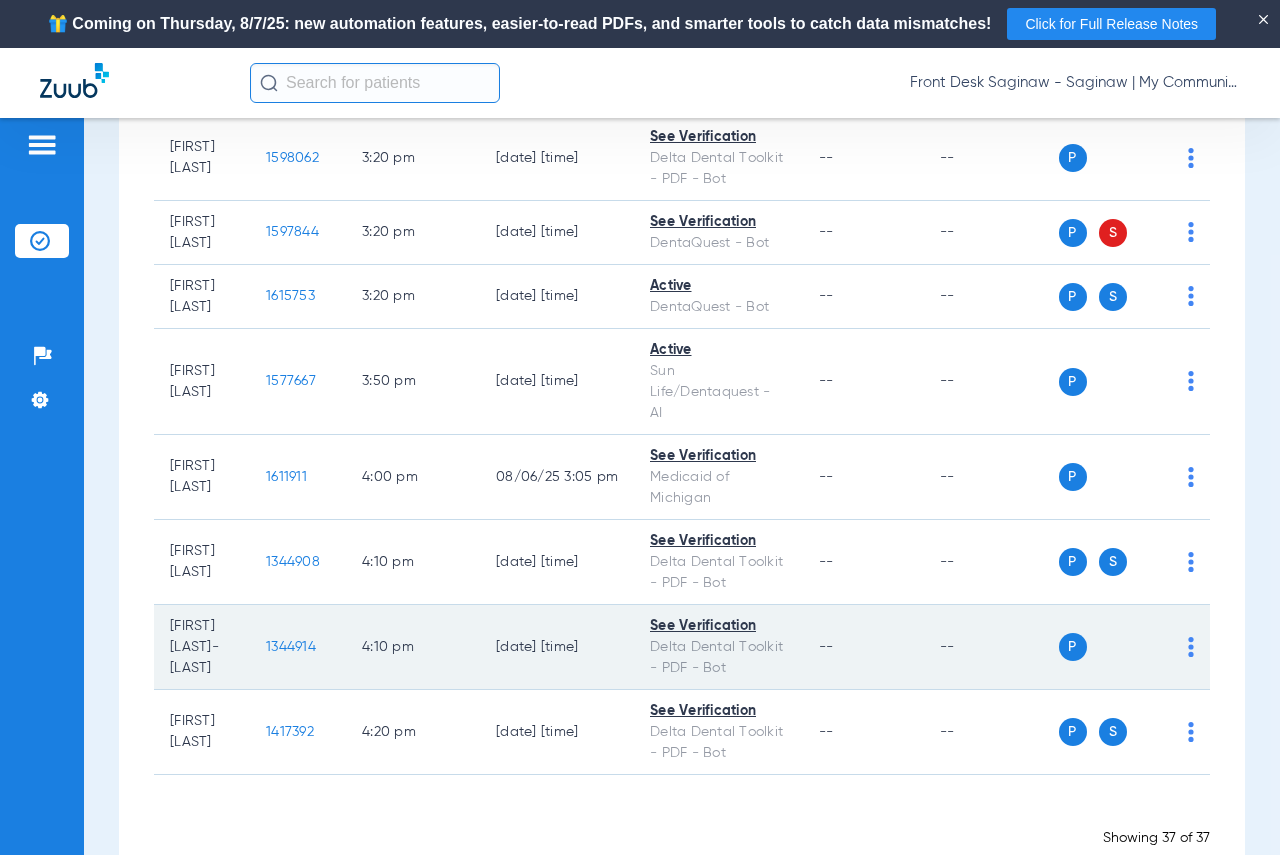 click on "1344914" 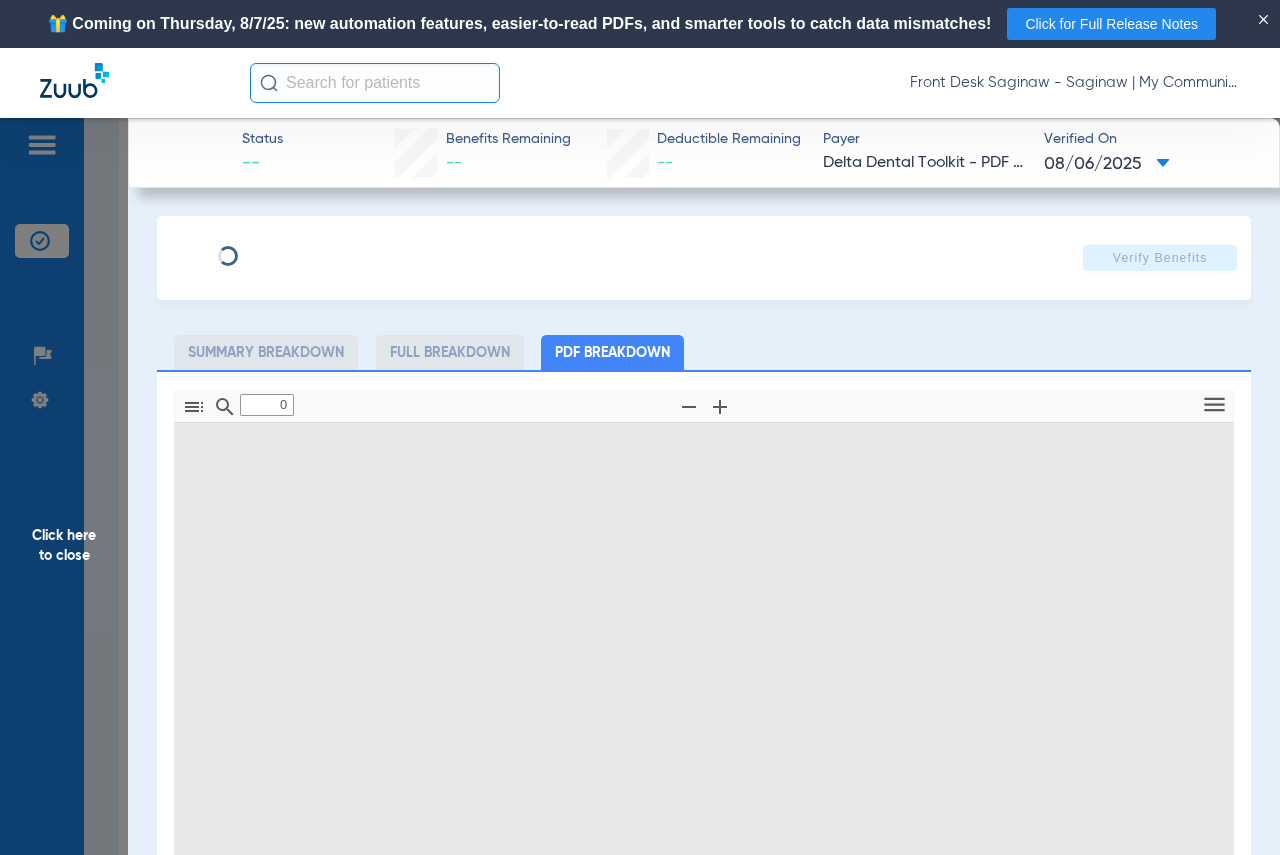 type on "1" 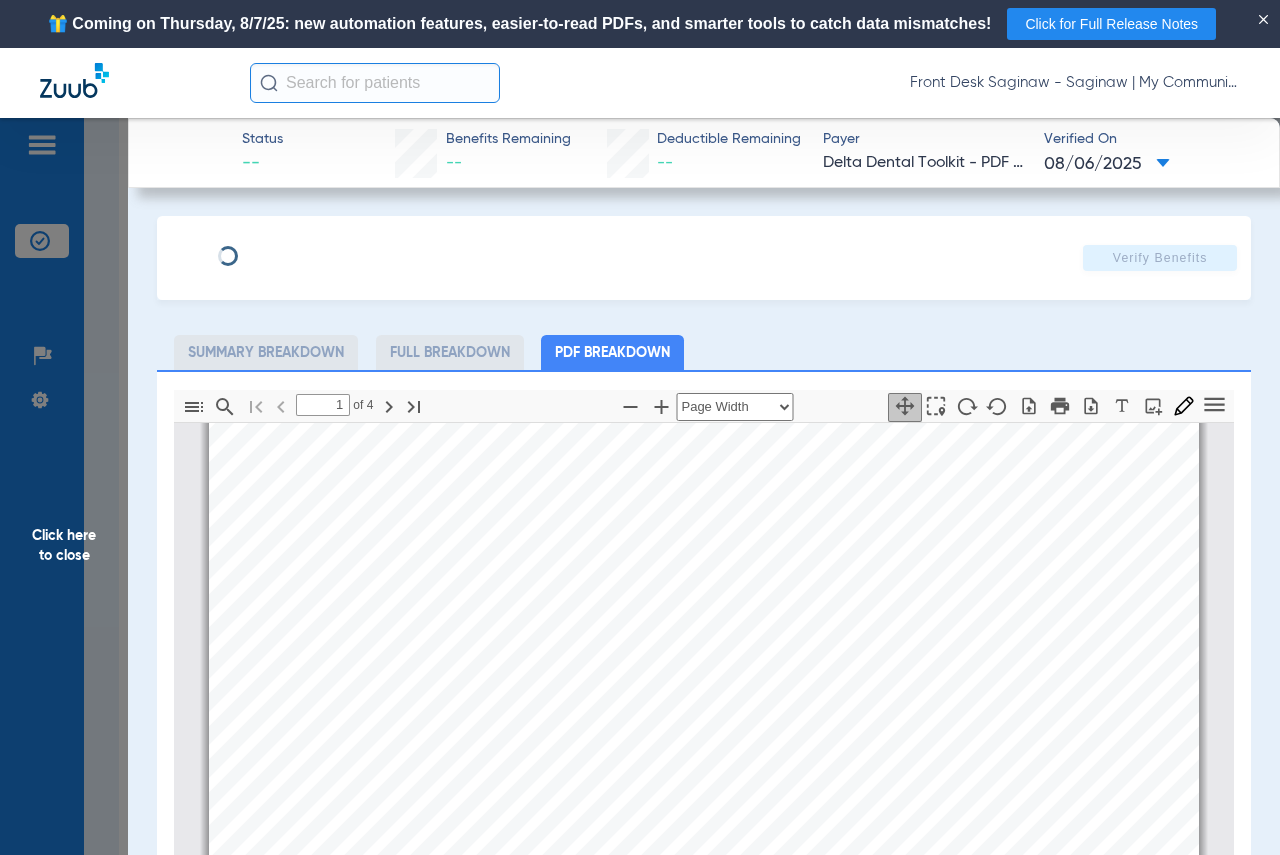 scroll, scrollTop: 310, scrollLeft: 0, axis: vertical 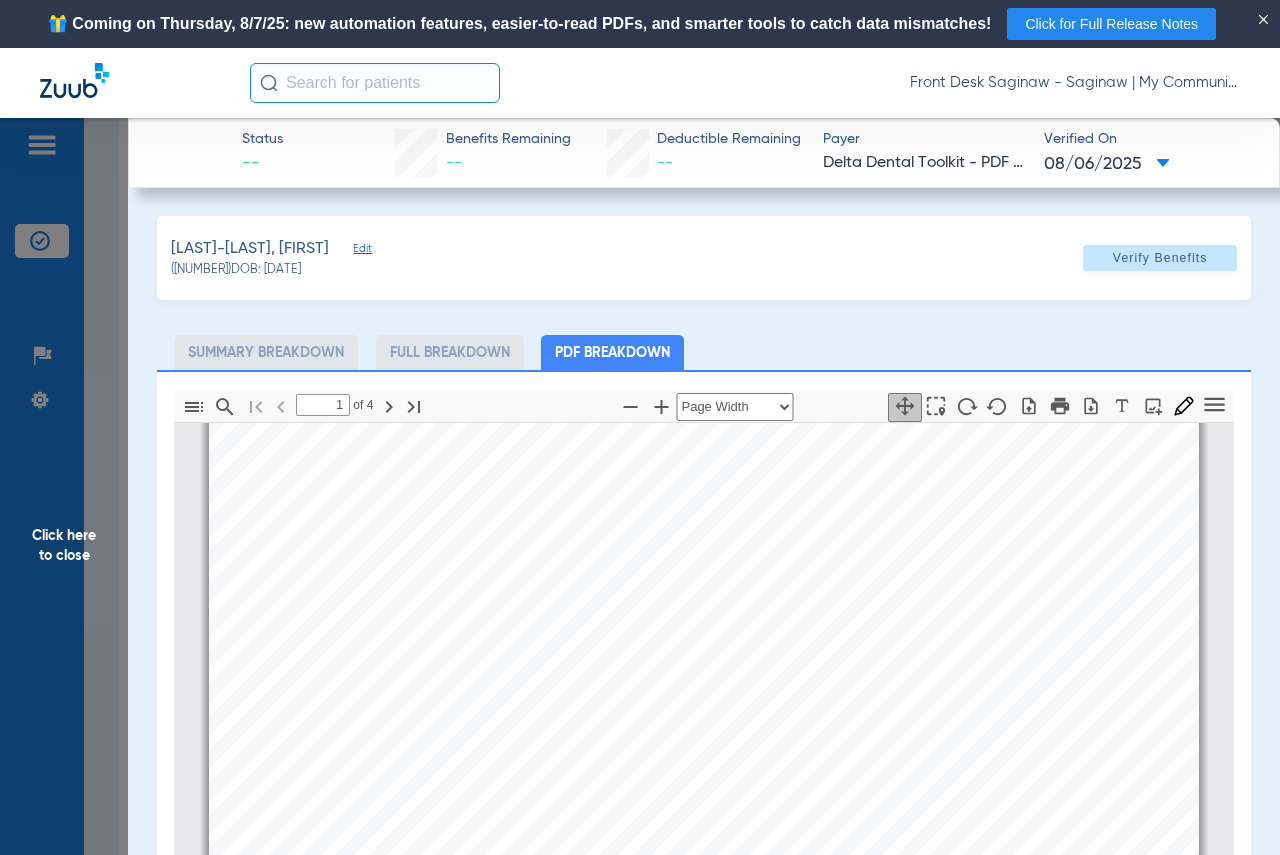 click on "Click here to close" 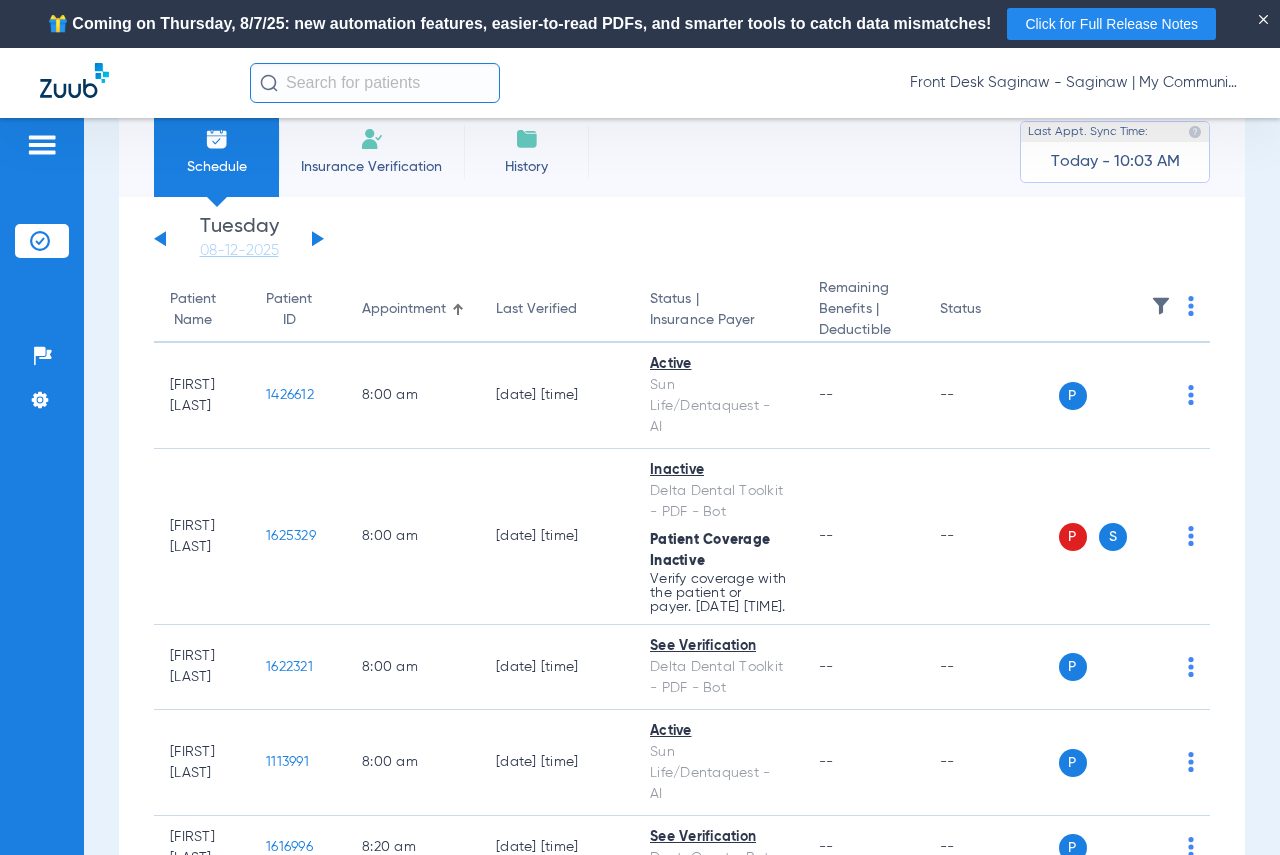 scroll, scrollTop: 0, scrollLeft: 0, axis: both 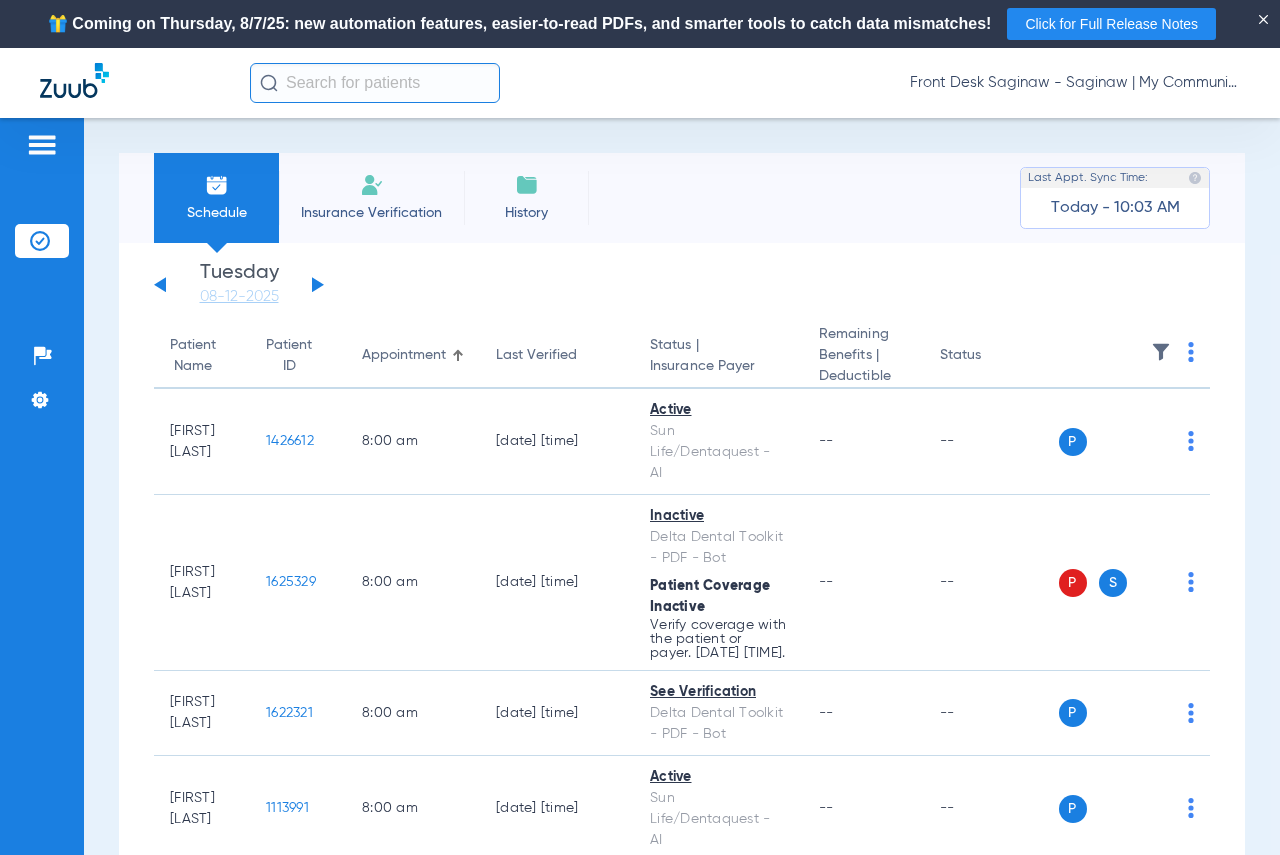 drag, startPoint x: 1035, startPoint y: 208, endPoint x: 1187, endPoint y: 204, distance: 152.05263 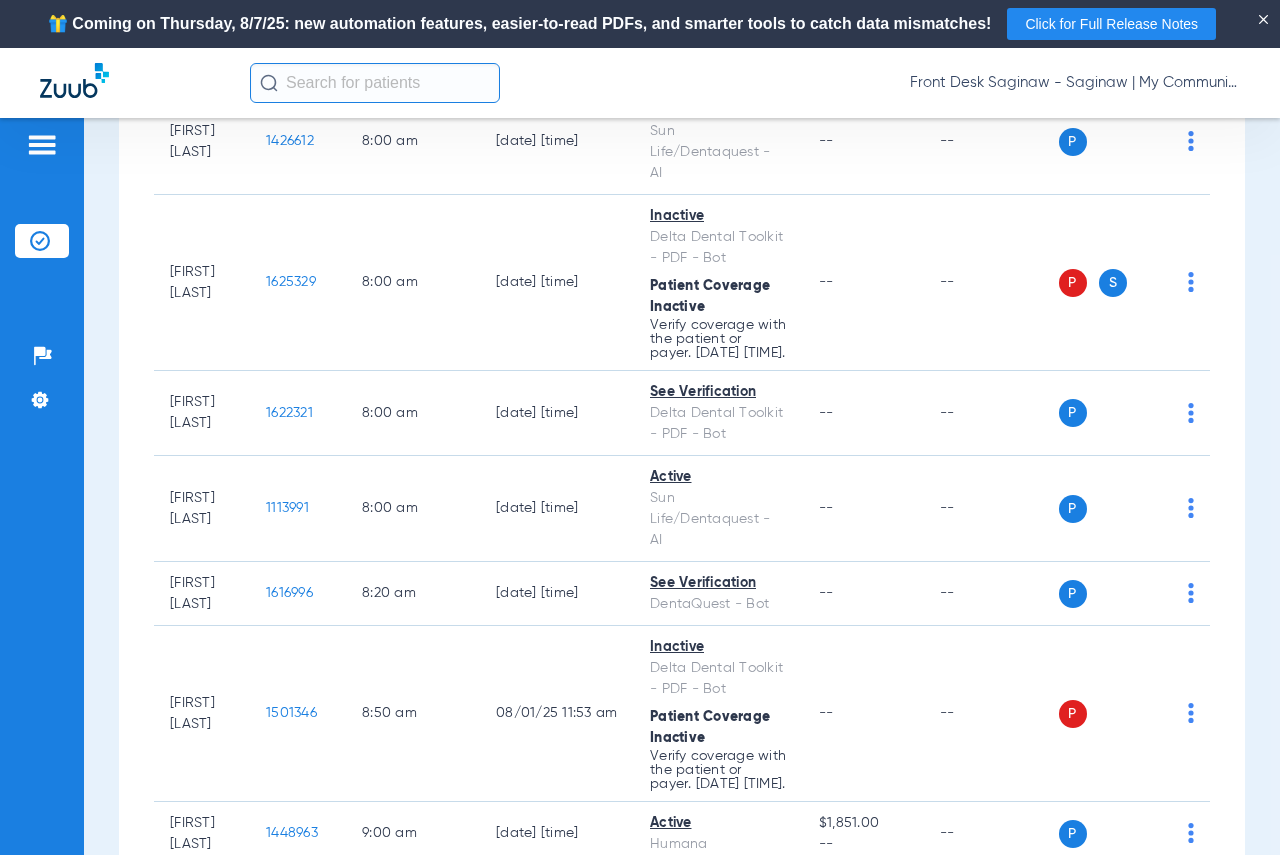 scroll, scrollTop: 0, scrollLeft: 0, axis: both 